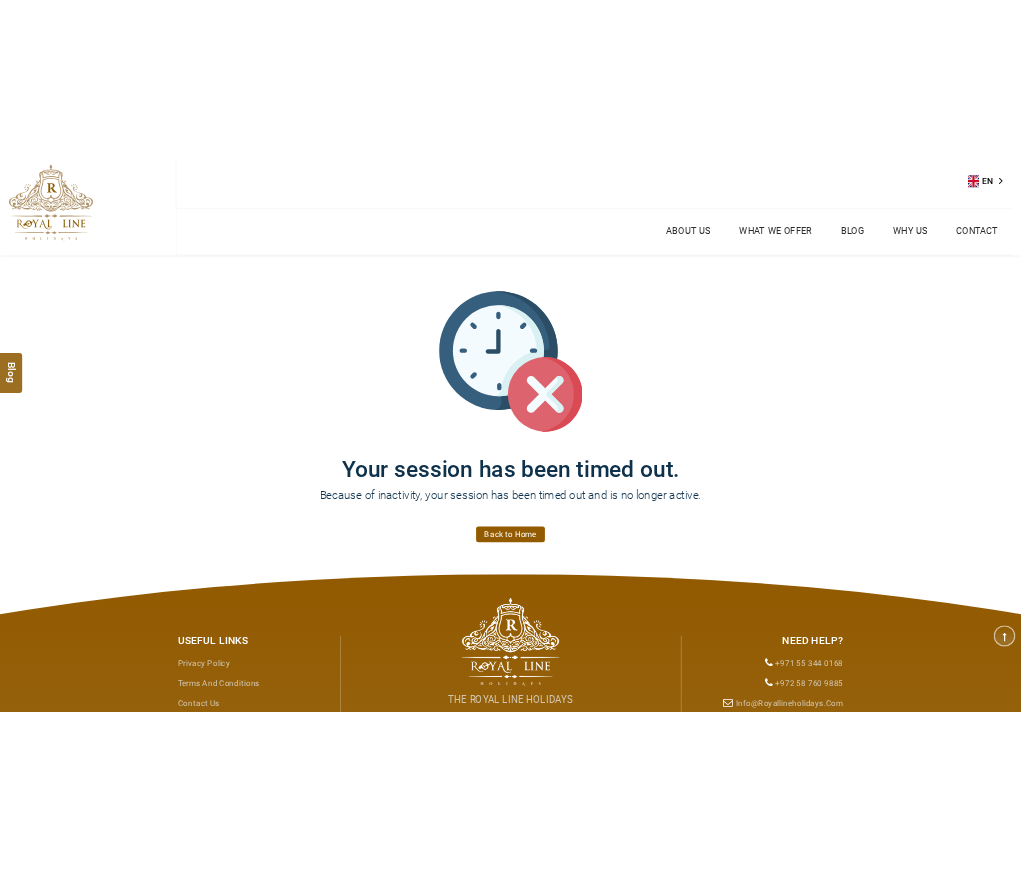 scroll, scrollTop: 0, scrollLeft: 0, axis: both 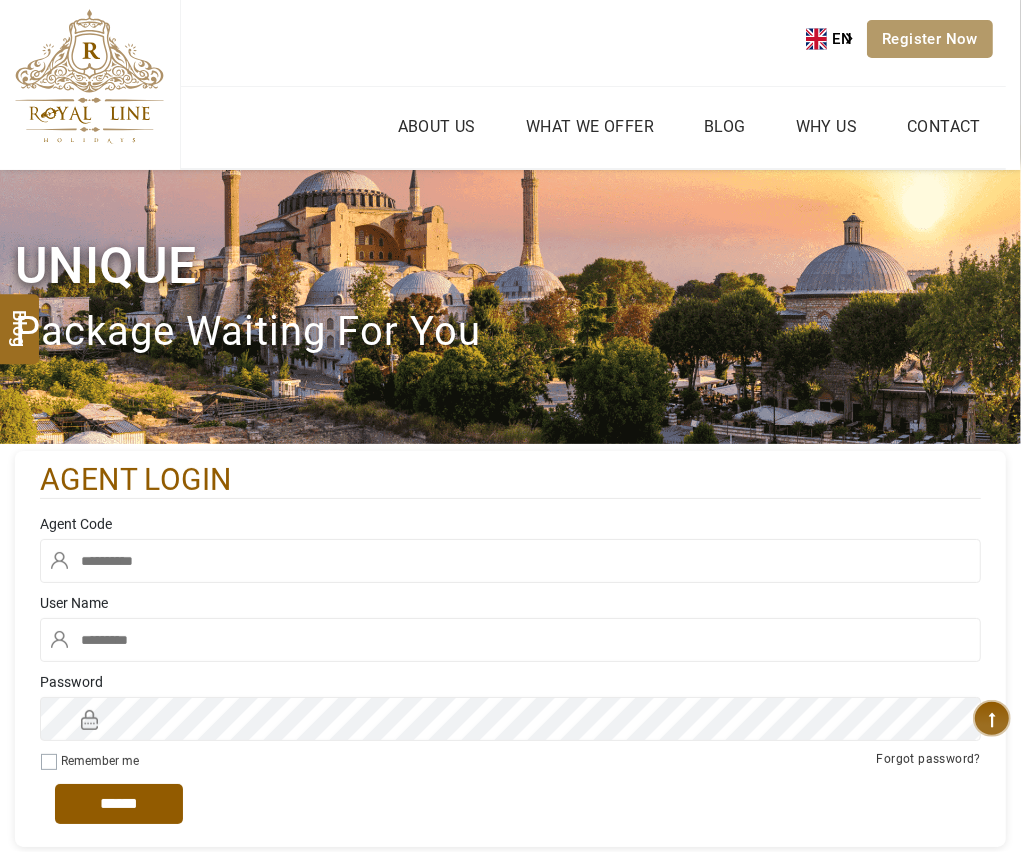 type on "***" 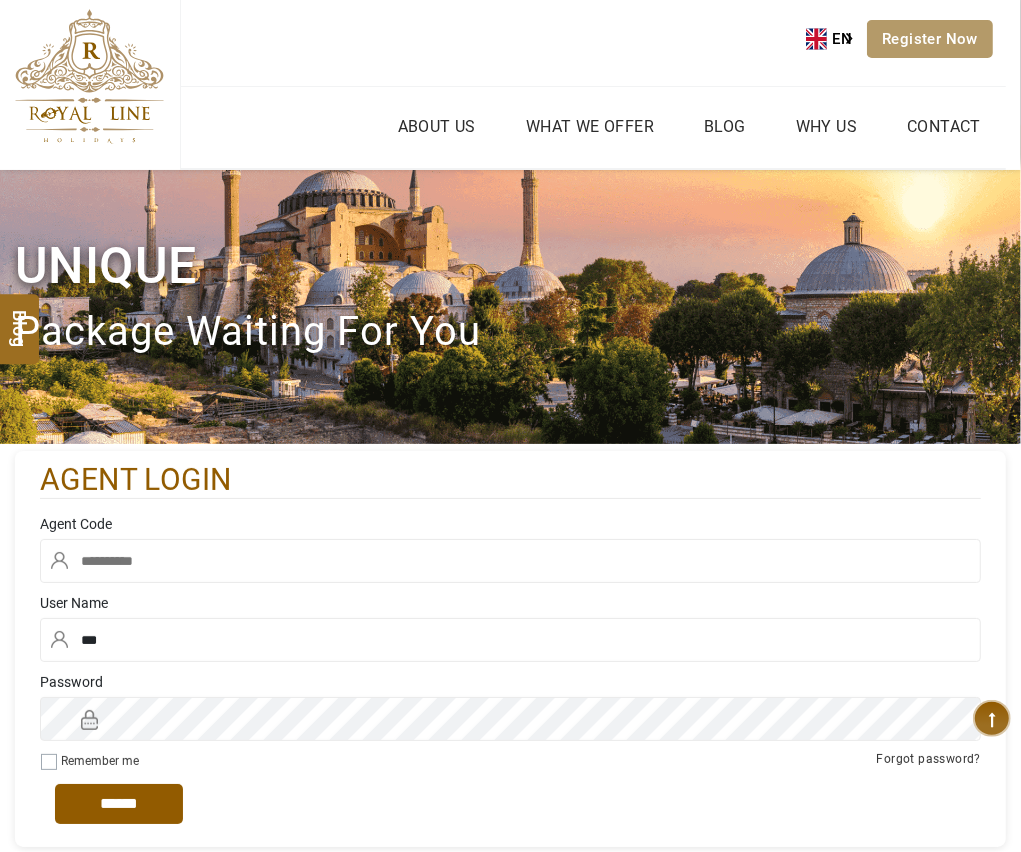 click at bounding box center (510, 561) 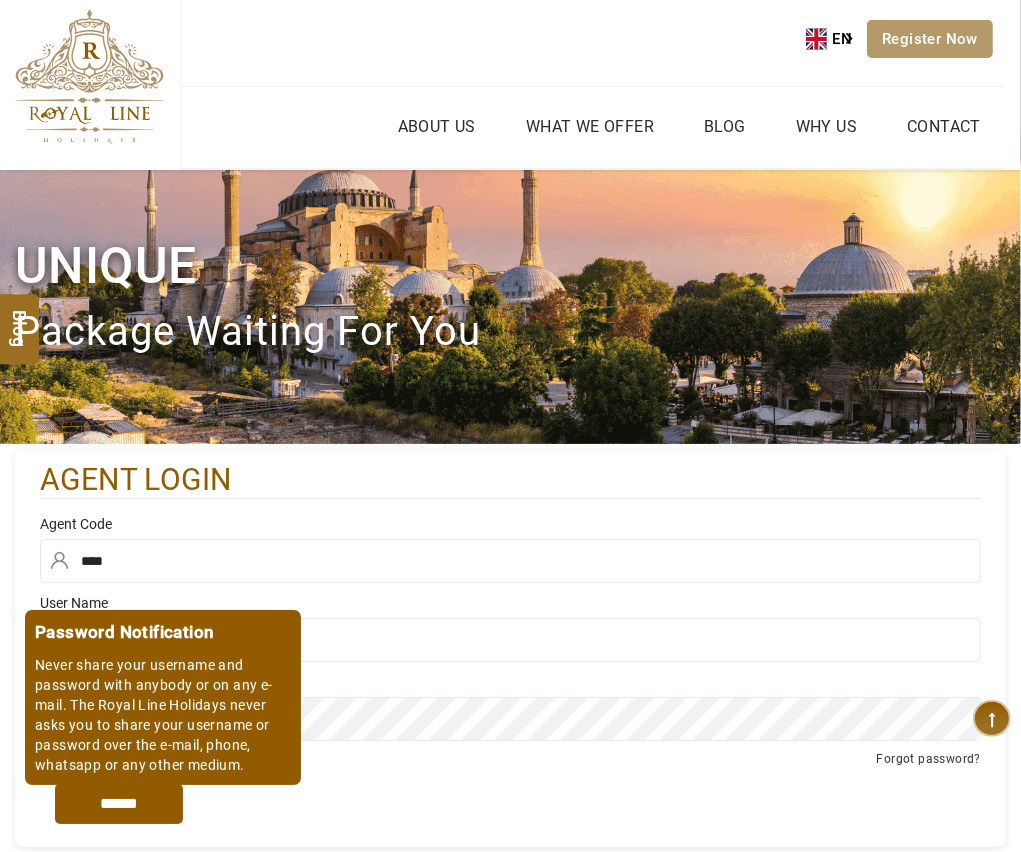 type on "****" 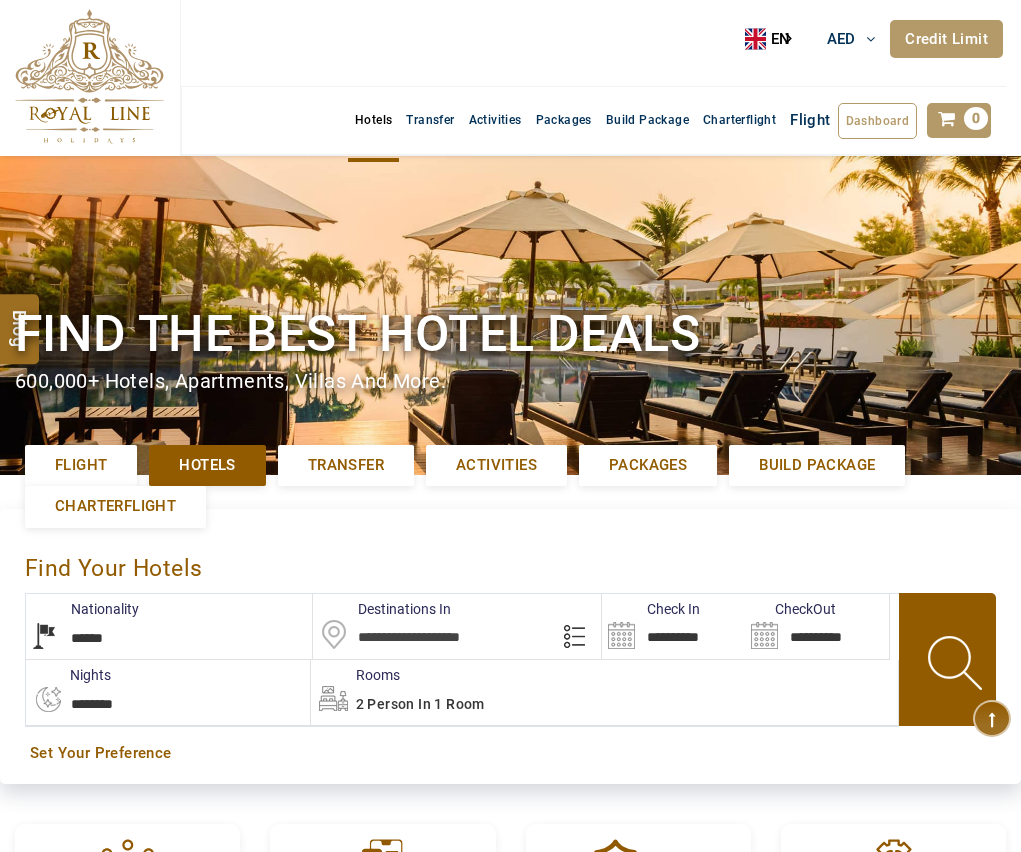select on "******" 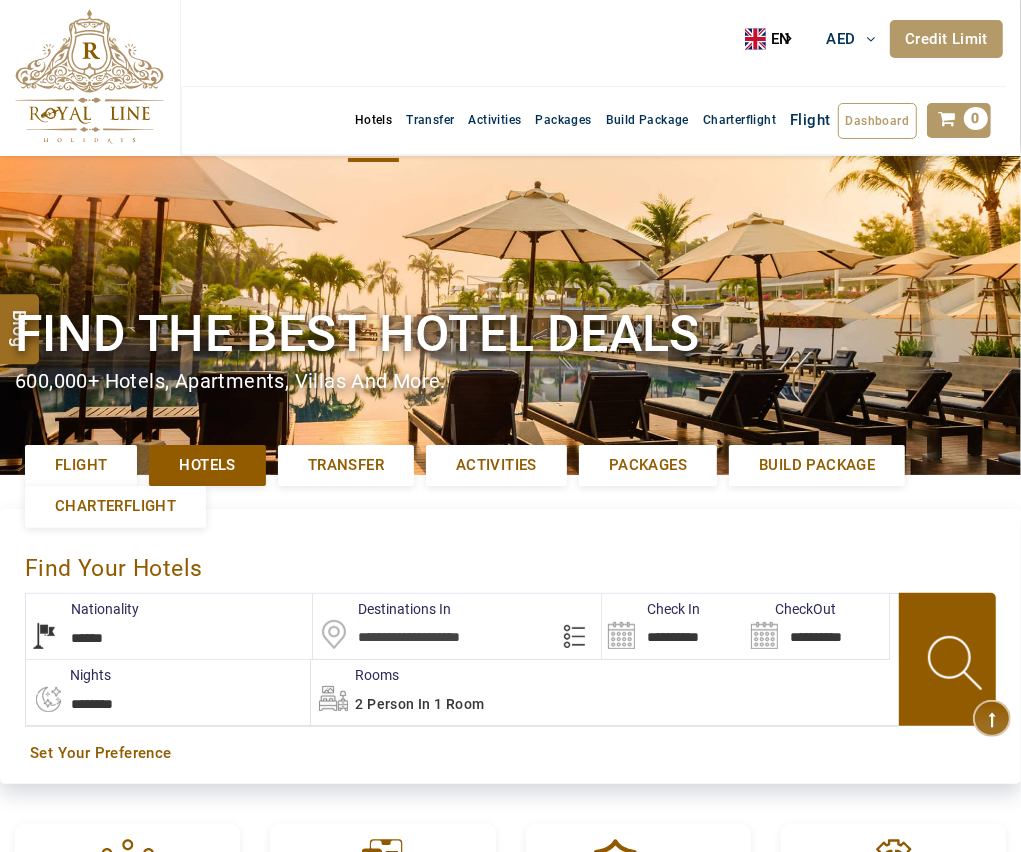 click at bounding box center (456, 626) 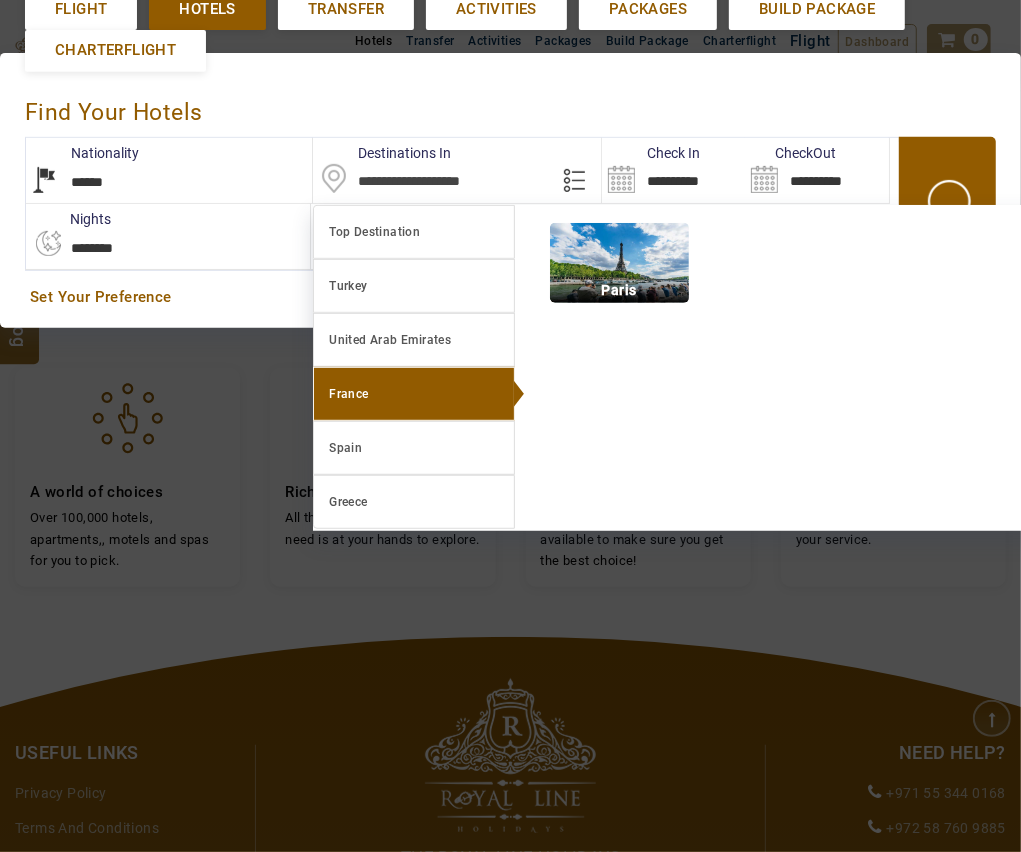 scroll, scrollTop: 457, scrollLeft: 0, axis: vertical 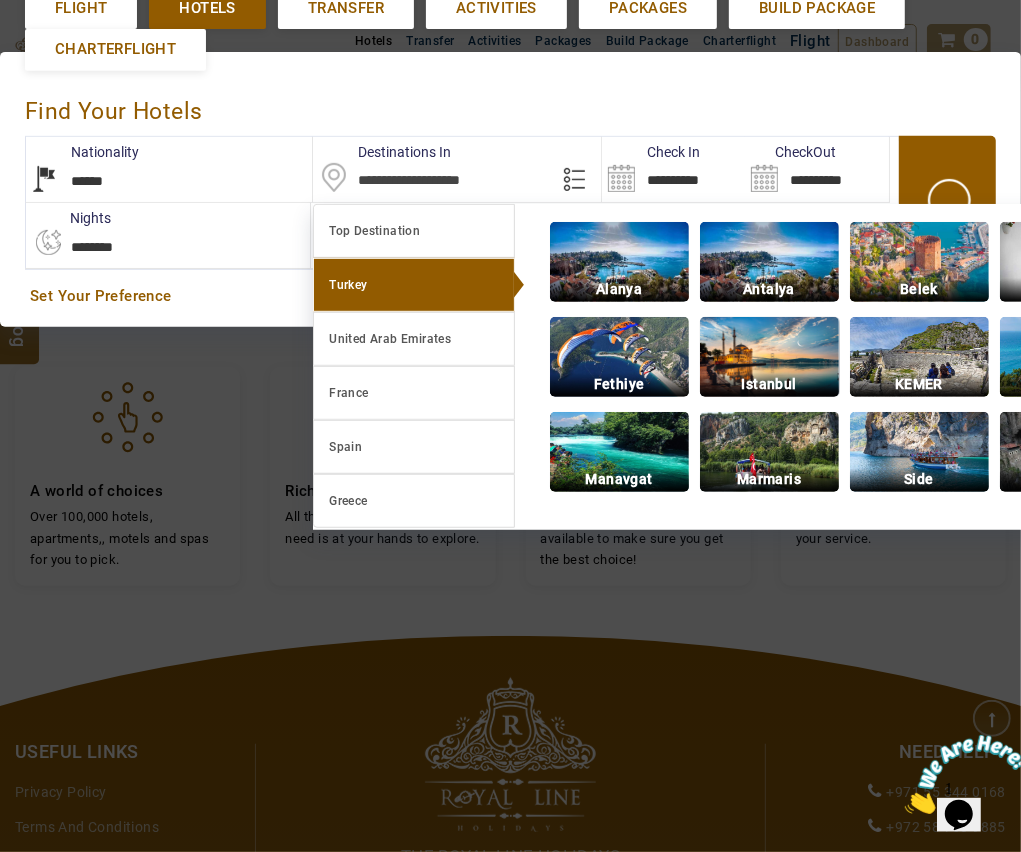 click at bounding box center [769, 357] 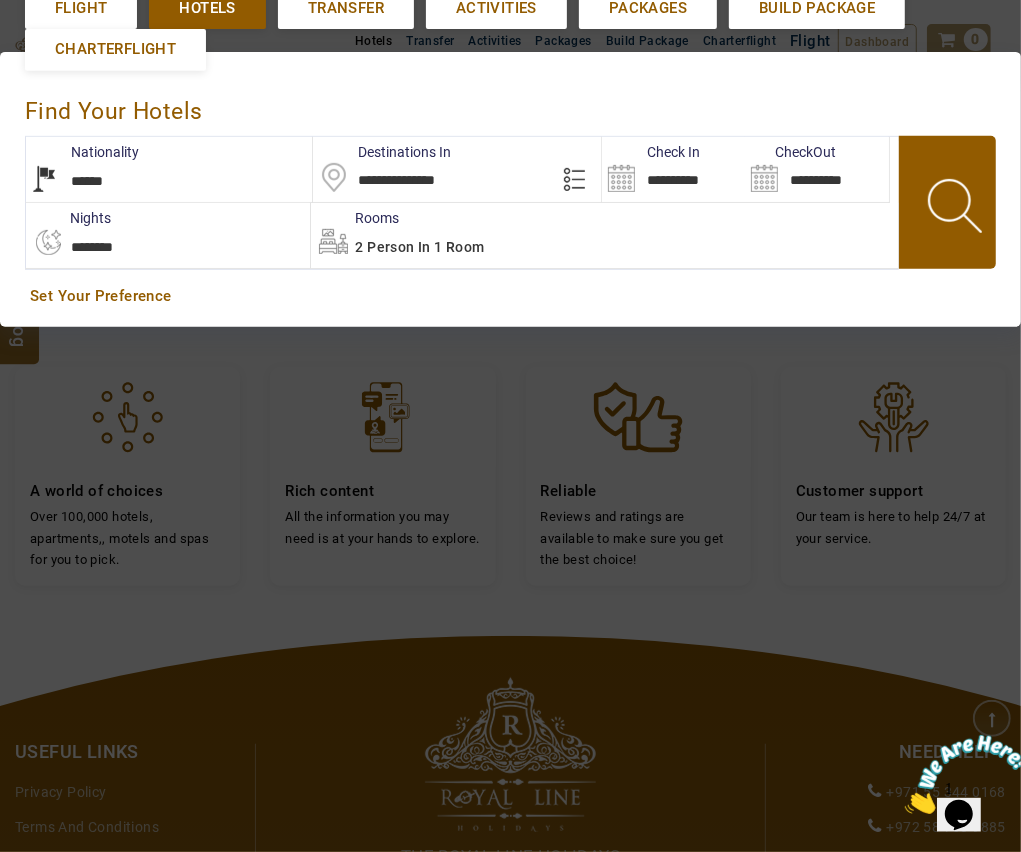 click on "**********" at bounding box center [674, 169] 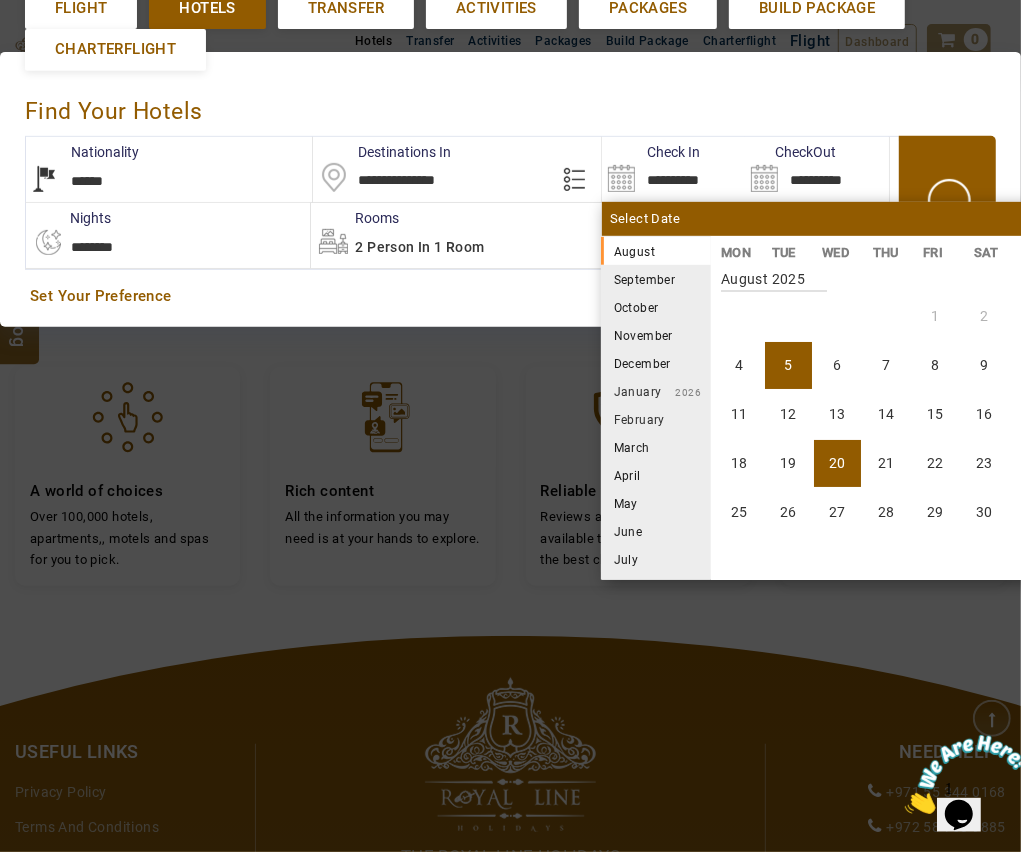 click on "20" at bounding box center (837, 463) 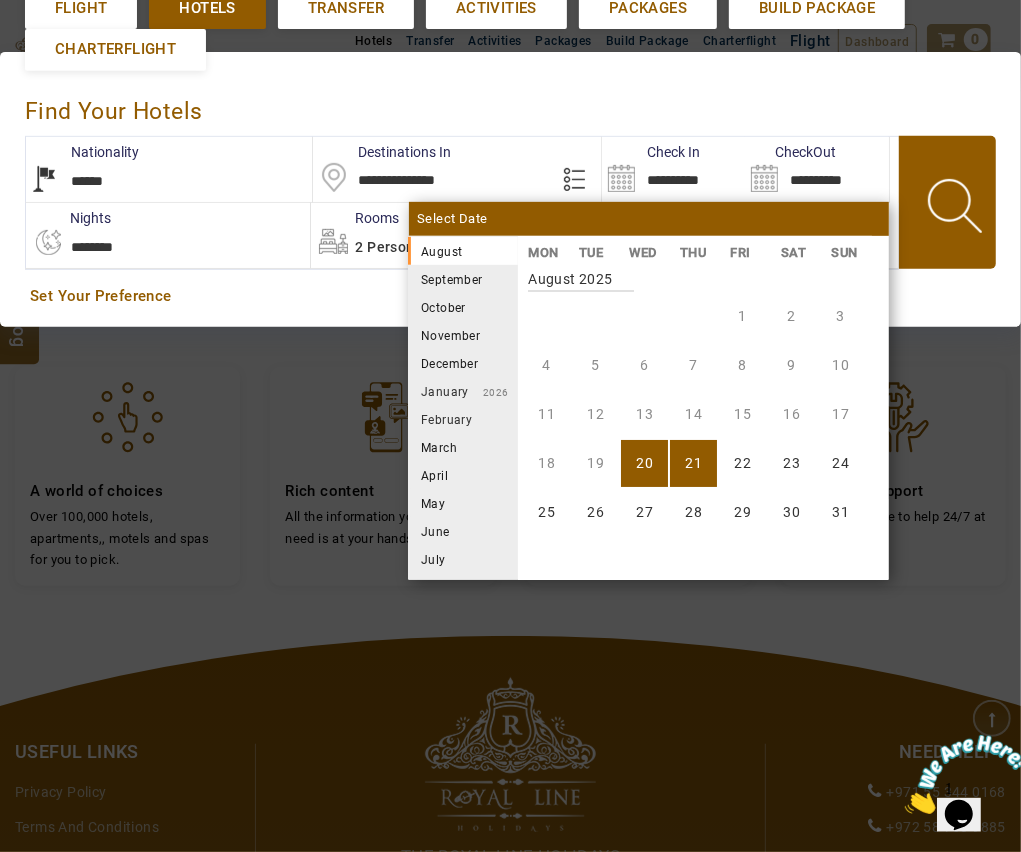 click on "21" at bounding box center (693, 463) 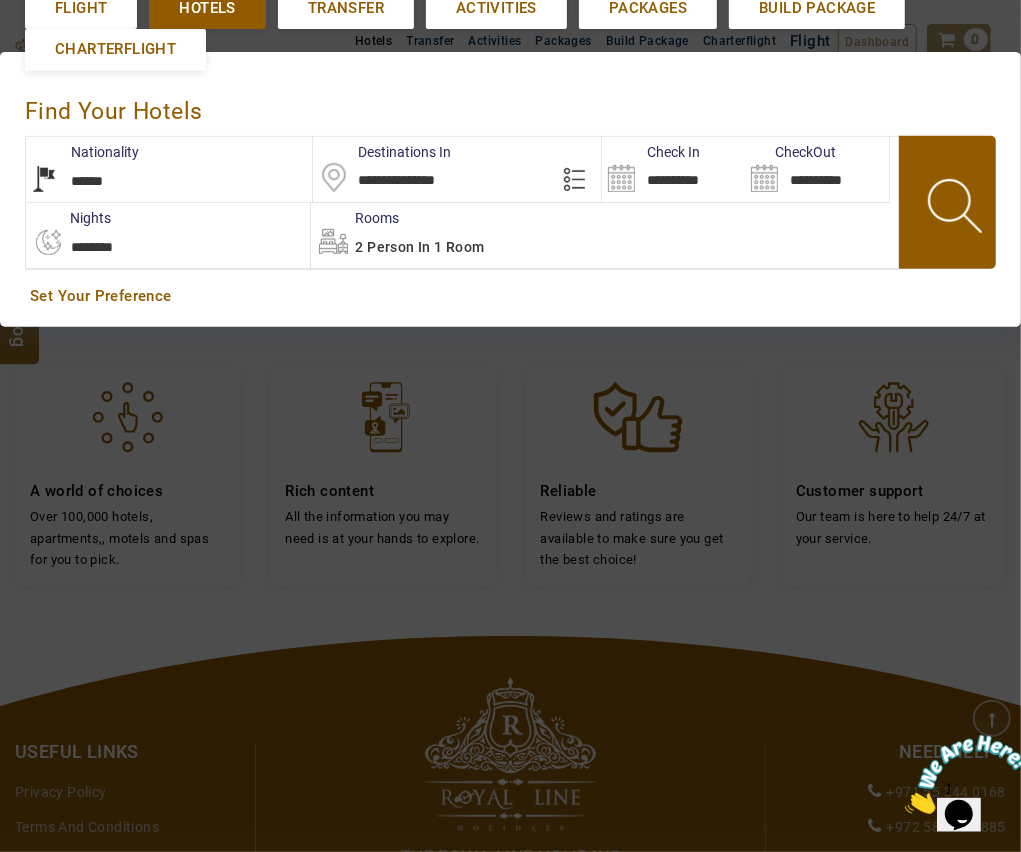 click at bounding box center [957, 209] 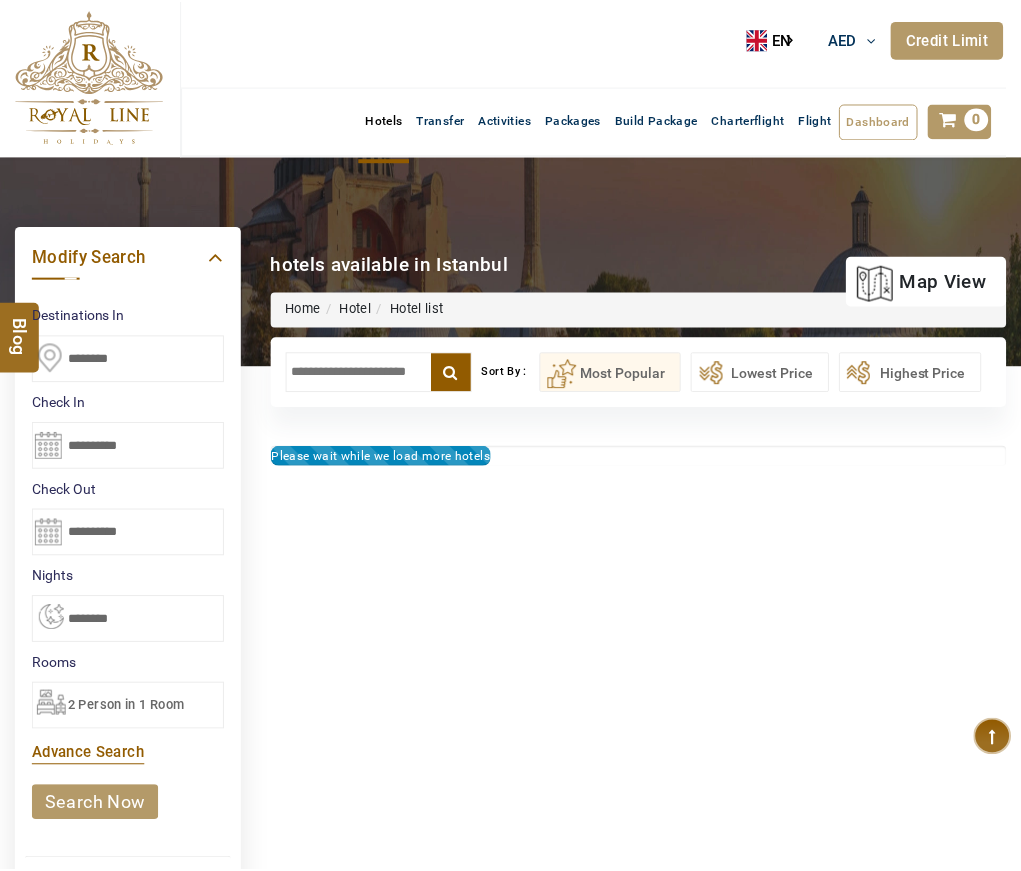 scroll, scrollTop: 0, scrollLeft: 0, axis: both 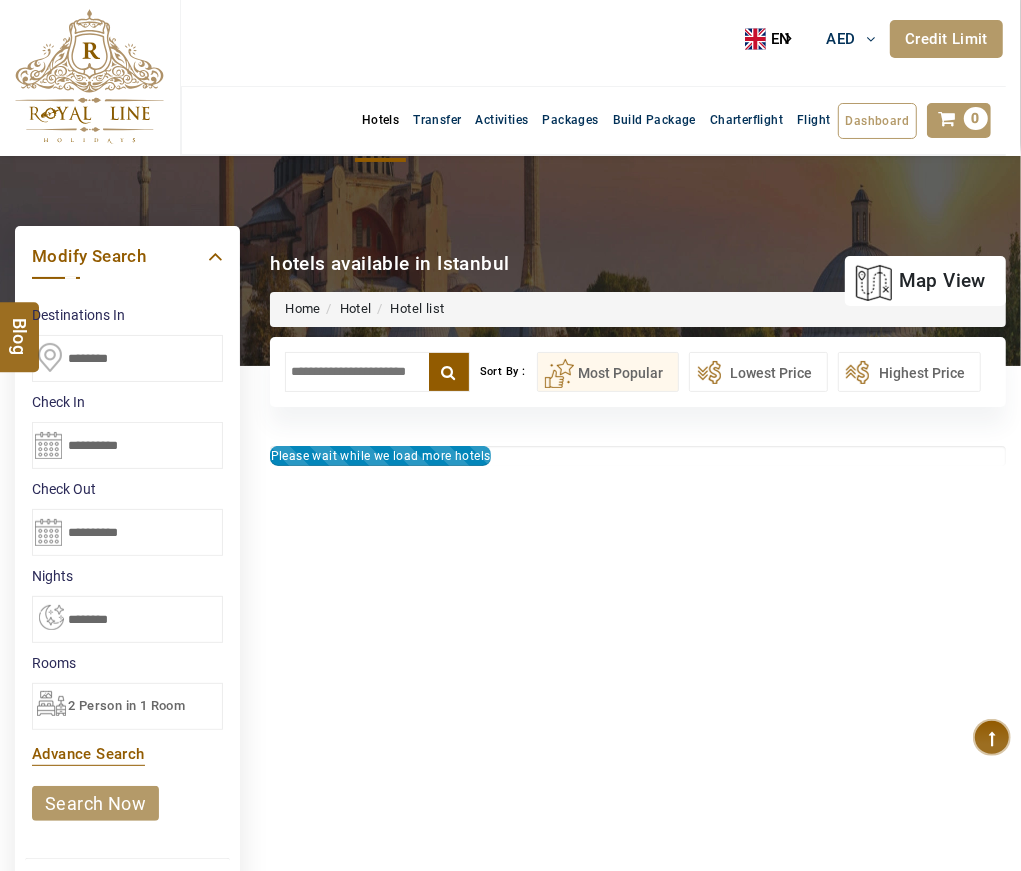 type on "**********" 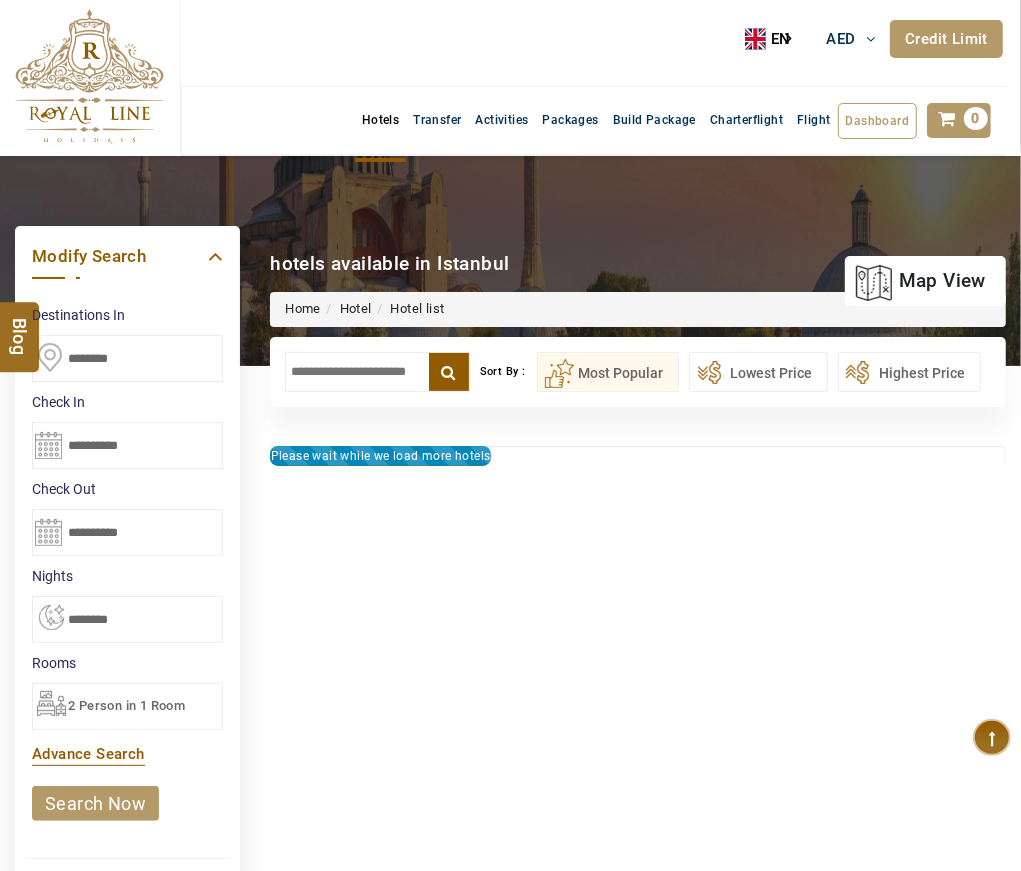 type on "**********" 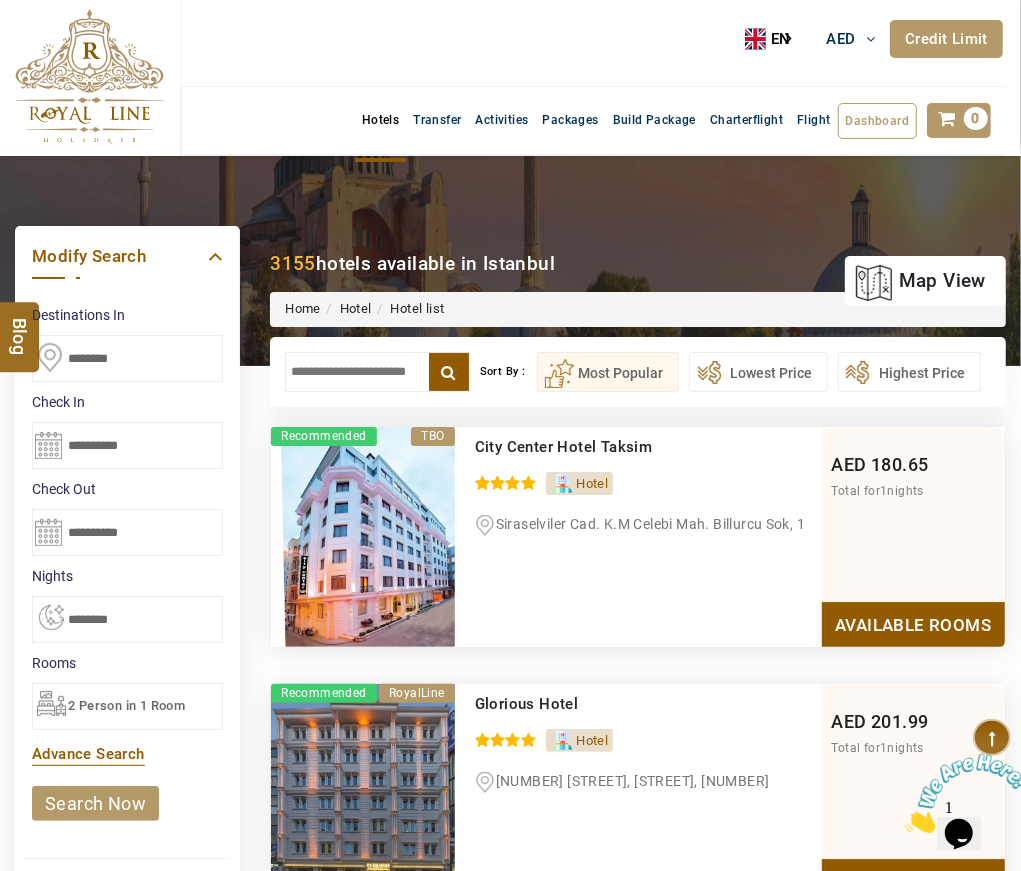 scroll, scrollTop: 0, scrollLeft: 0, axis: both 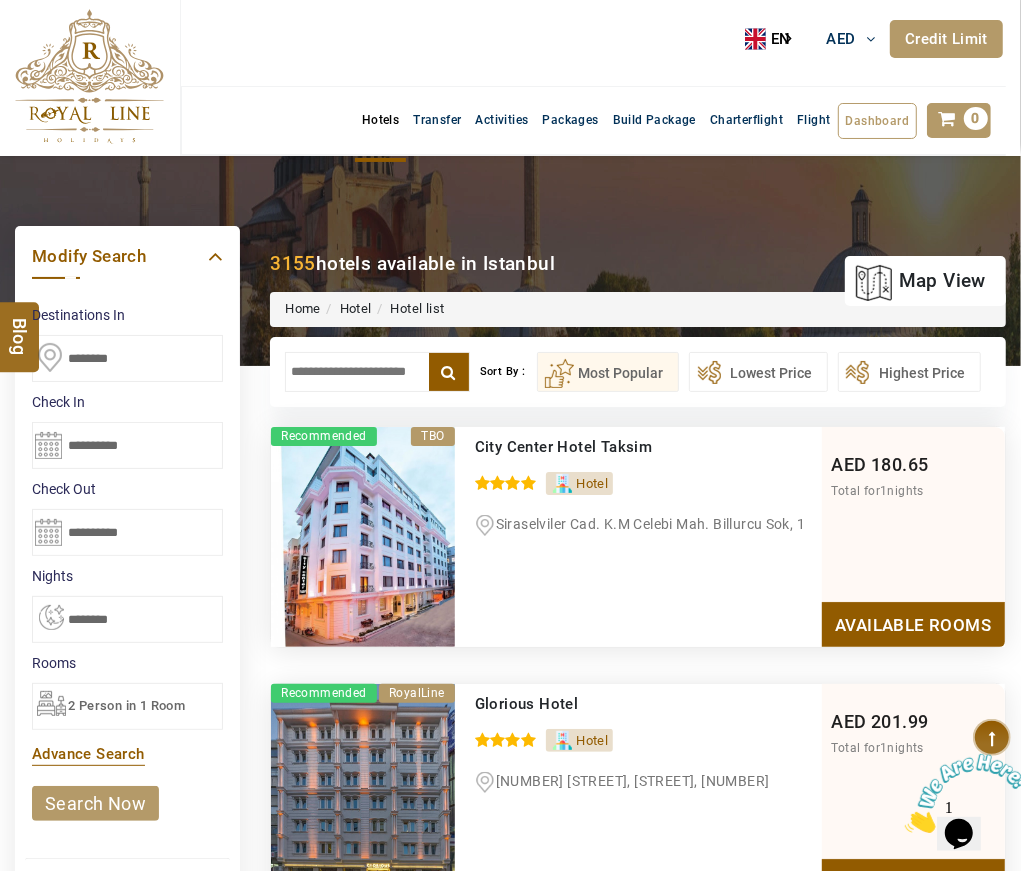 click at bounding box center (377, 372) 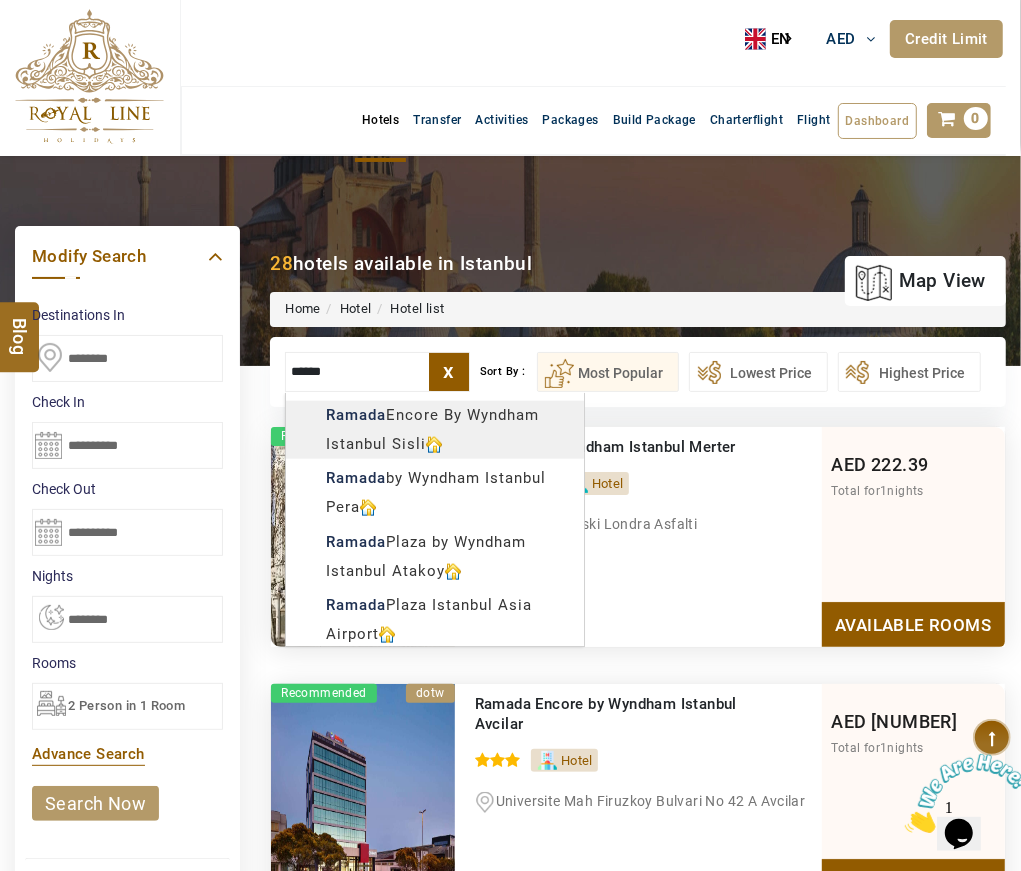 scroll, scrollTop: 1335, scrollLeft: 0, axis: vertical 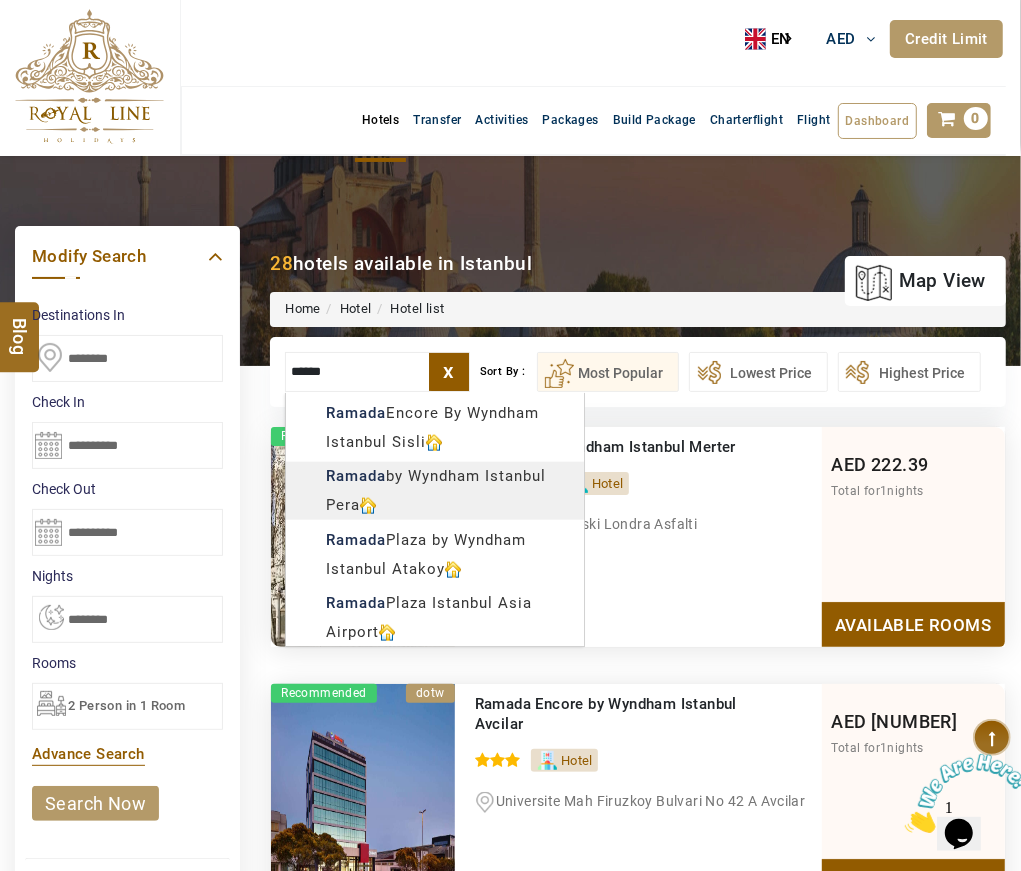 click on "ROYAL LINE HOLIDAYS DMC AED AED  AED EUR  € USD  $ INR  ₹ THB  ฿ IDR  Rp BHD  BHD TRY  ₺ Credit Limit EN HE AR ES PT ZH Helpline
+971 55 344 0168 Register Now +971 55 344 0168 info@royallineholidays.com About Us What we Offer Blog Why Us Contact Hotels  Transfer Activities Packages Build Package Charterflight Flight Dashboard My Profile My Booking My Reports My Quotation Sign Out 0 Points Redeem Now To Redeem 6320  Points Future Points  16100   Points Deposit Deposit Limit USD 44.02 Used USD 0.00 Available USD 44.02 Credit Limit Credit Limit USD 90000.00 70% Complete Used USD 85923.14 Available USD 4076.86 Setting  Looks like you haven't added anything to your cart yet Countinue Shopping *** ****** Please Wait.. Blog demo
Remember me Forgot
password? LOG IN Don't have an account?   Register Now My Booking View/ Print/Cancel Your Booking without Signing in Submit Applying Filters...... Hotels For You Will Be Loading Soon demo
Check In   CheckOut Rooms Rooms X" at bounding box center (510, 1224) 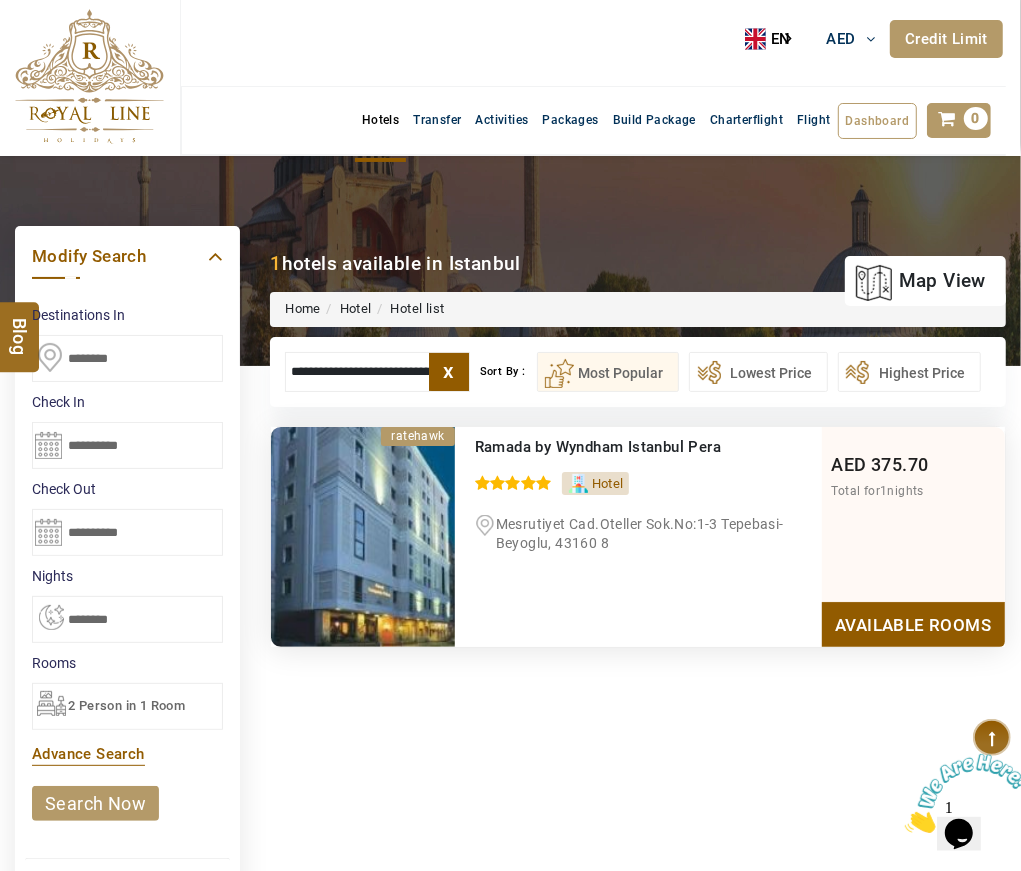 type on "**********" 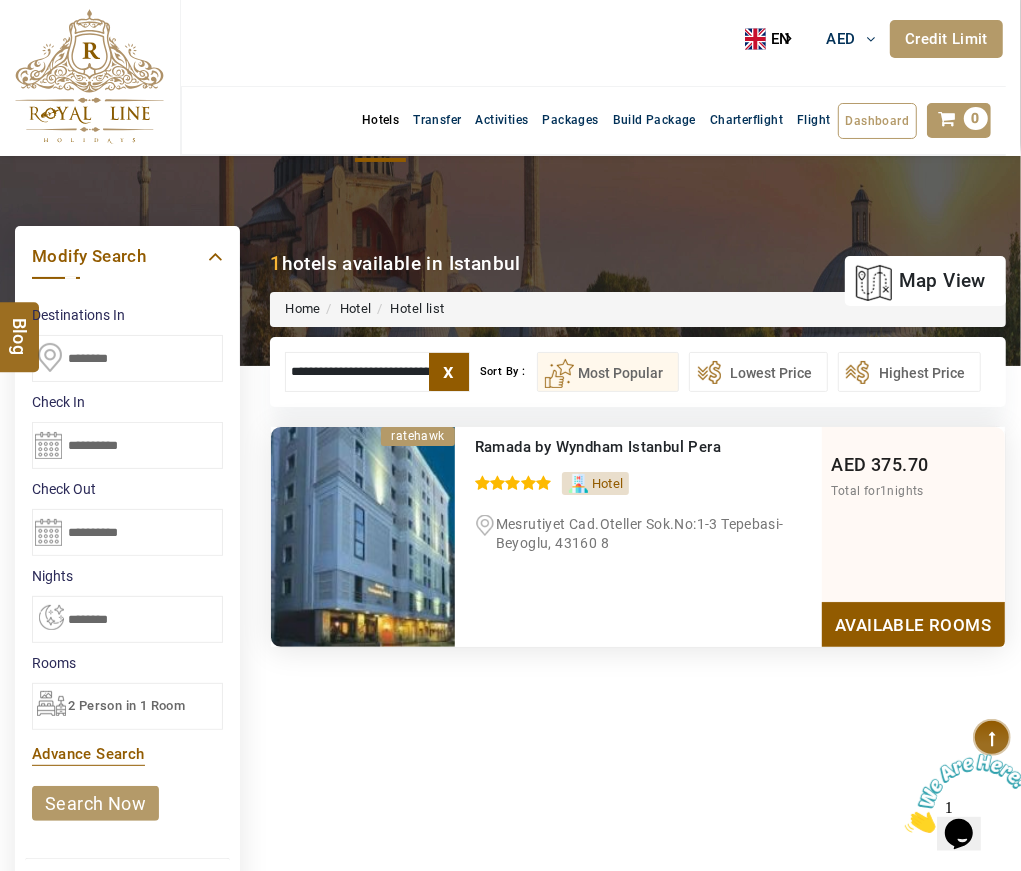 click on "Available Rooms" at bounding box center [913, 624] 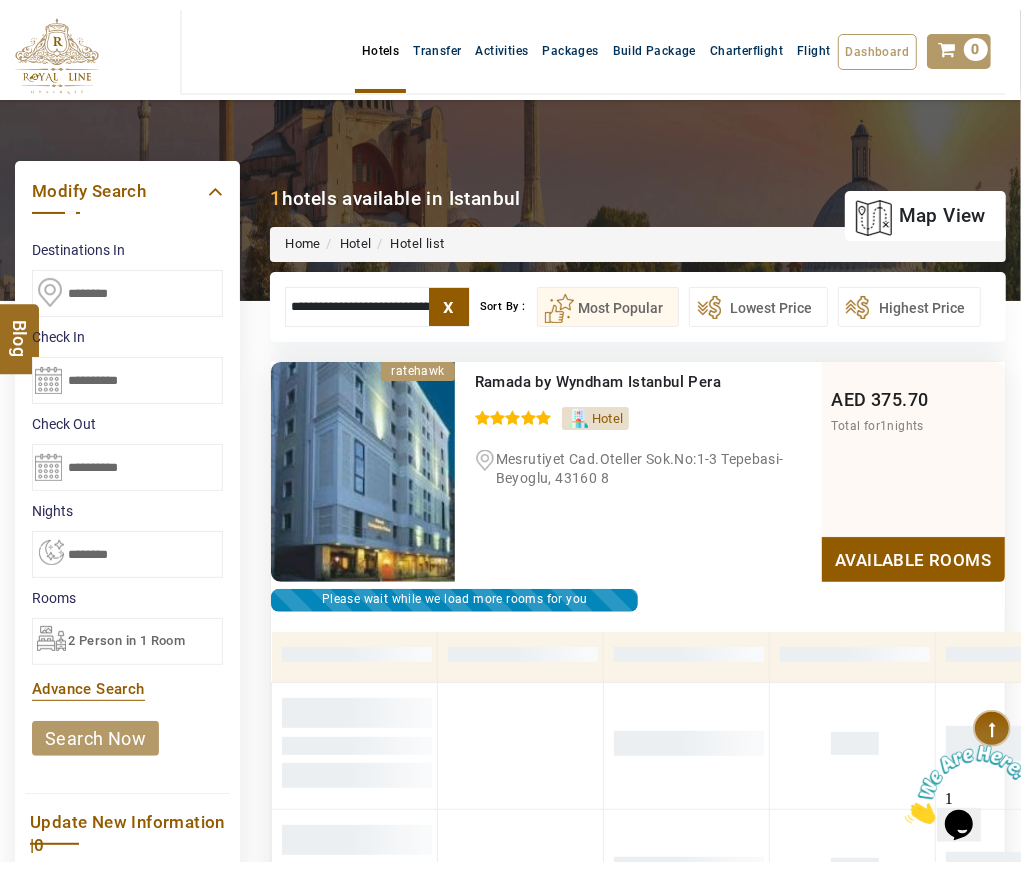 scroll, scrollTop: 0, scrollLeft: 0, axis: both 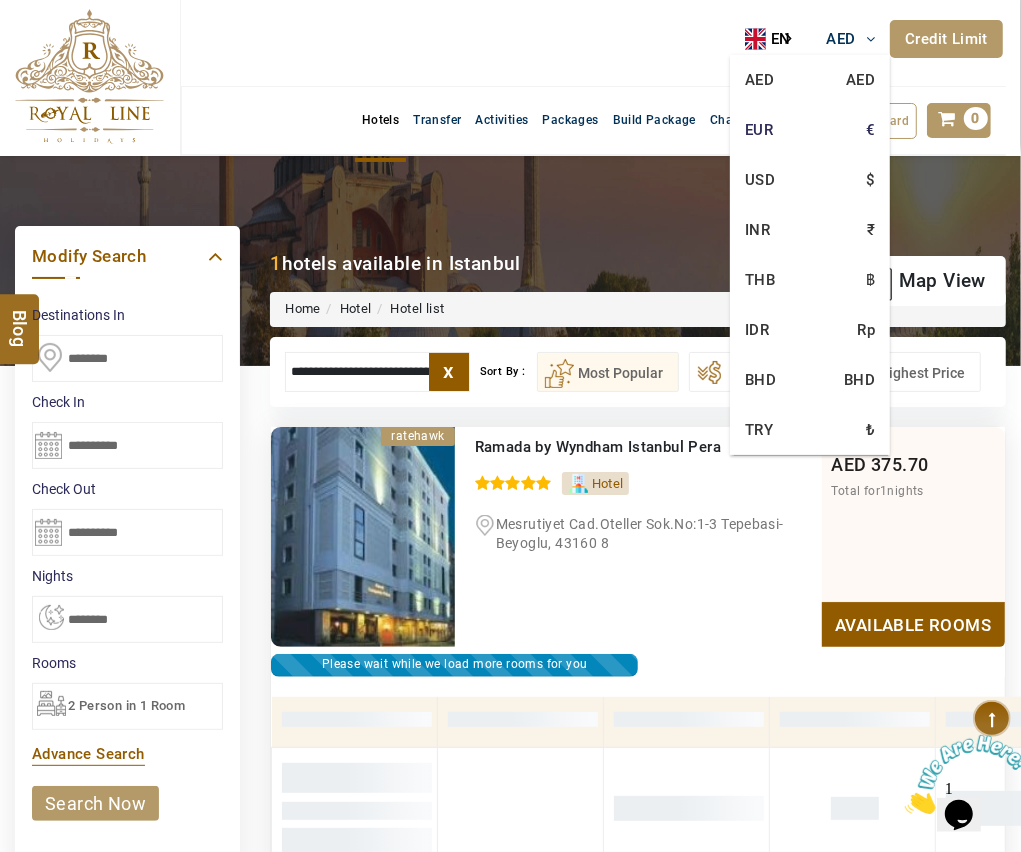 click on "EUR  €" at bounding box center (810, 130) 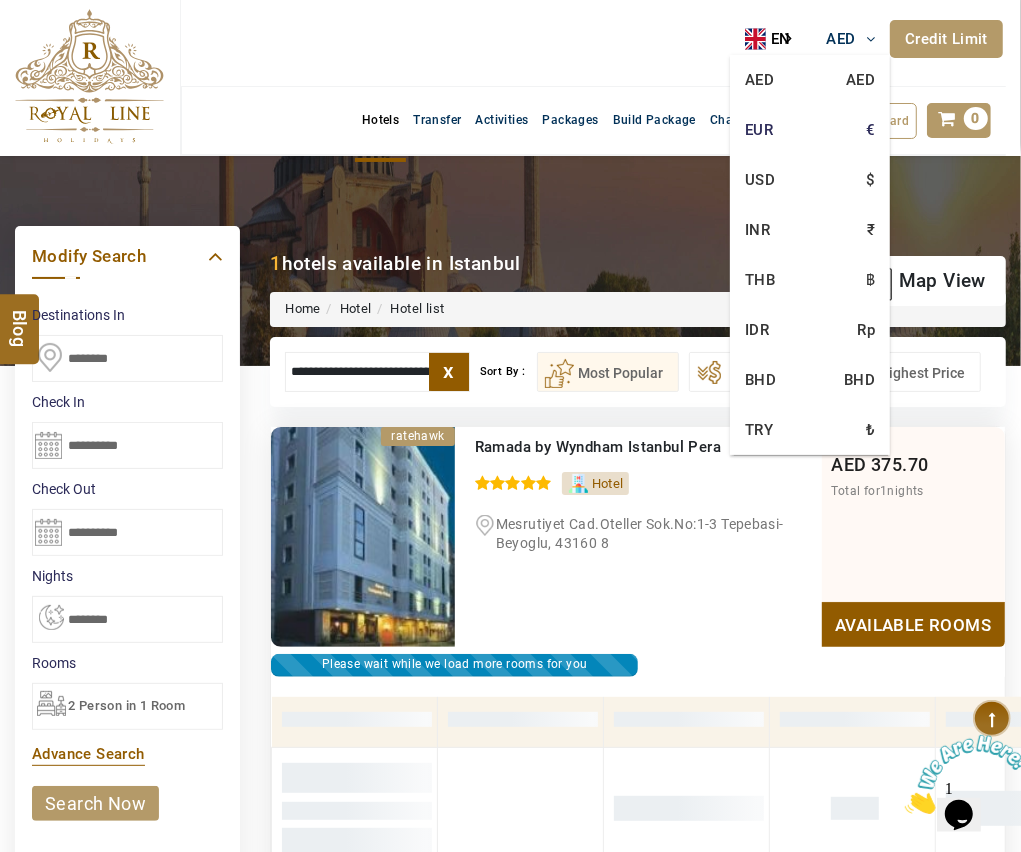 click on "EUR  €" at bounding box center (810, 130) 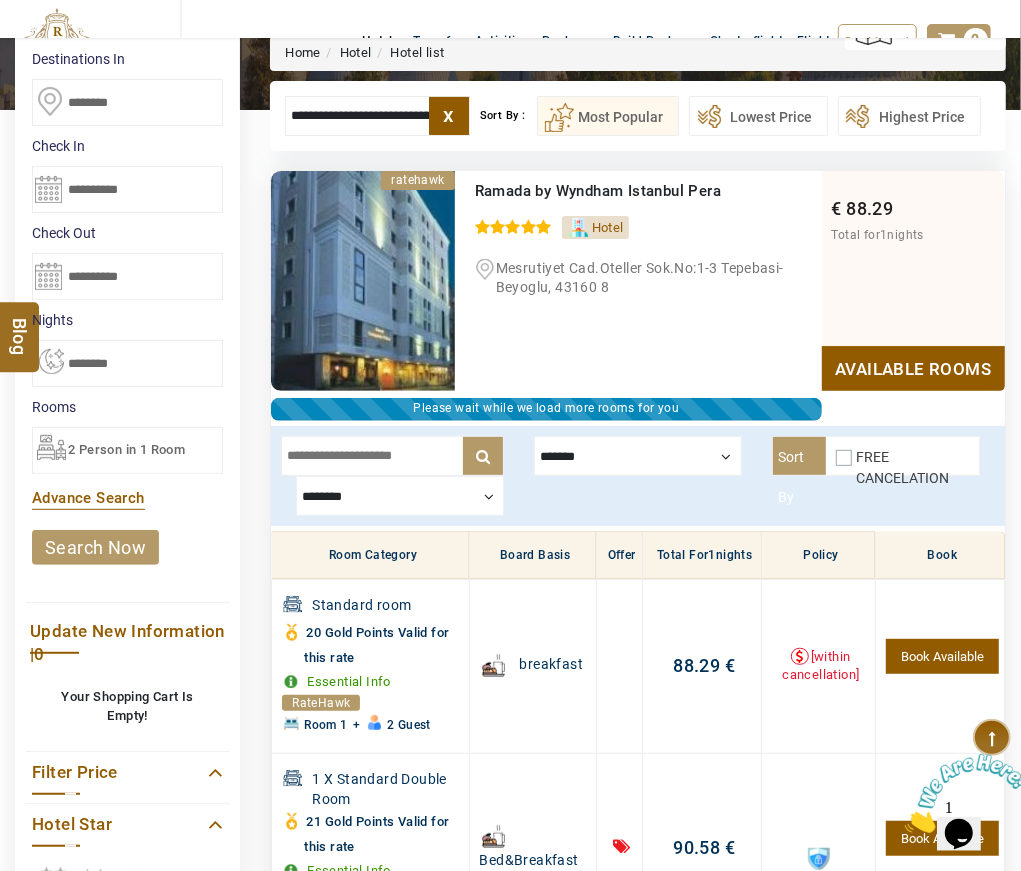 scroll, scrollTop: 542, scrollLeft: 0, axis: vertical 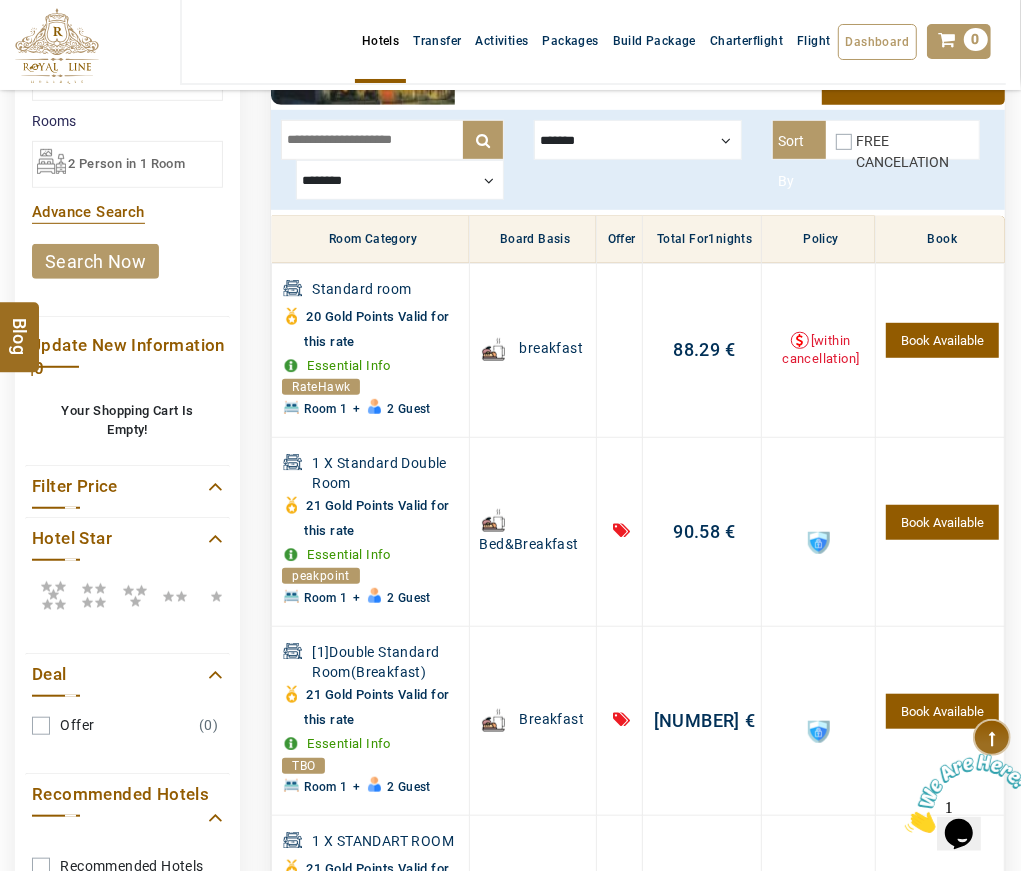 click on "x  ******* Room Only Breakfast Half Board nomeal buffet Sort By FREE CANCELATION ******** RateHawk peakpoint TBO Dida dotw HotelBedsV1_new SunHotels" at bounding box center (638, 160) 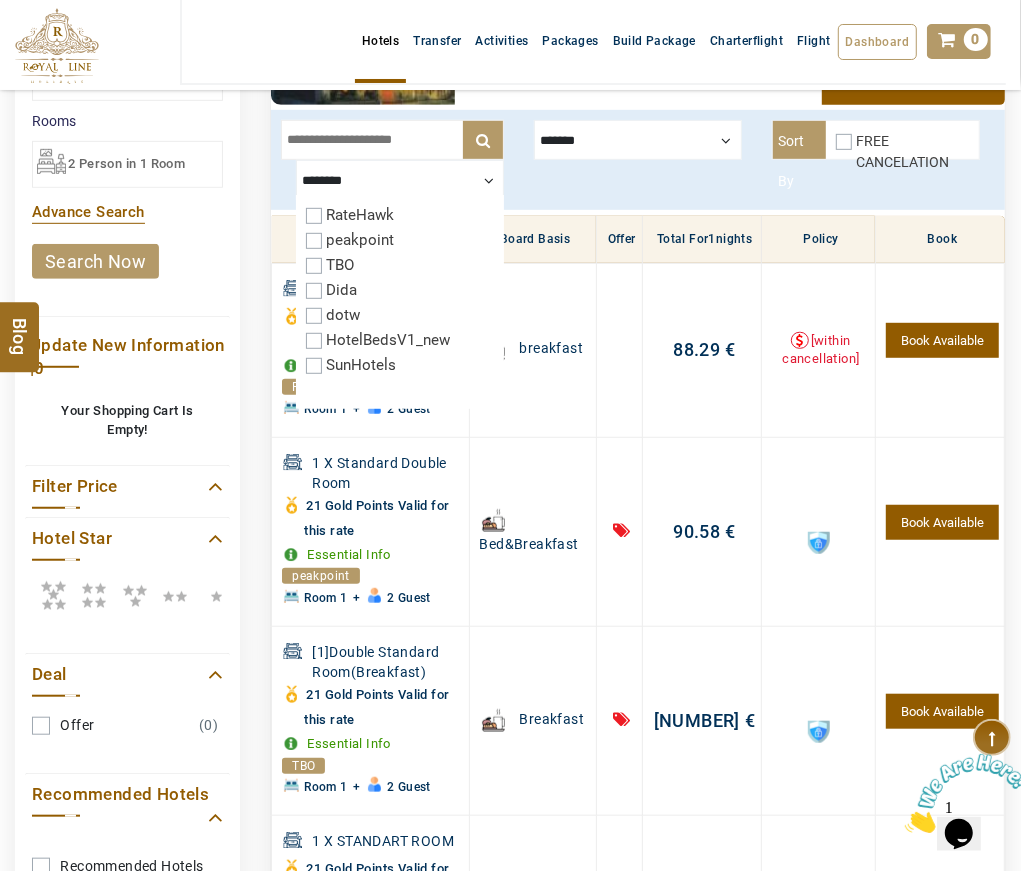 click on "Offer" at bounding box center (619, 240) 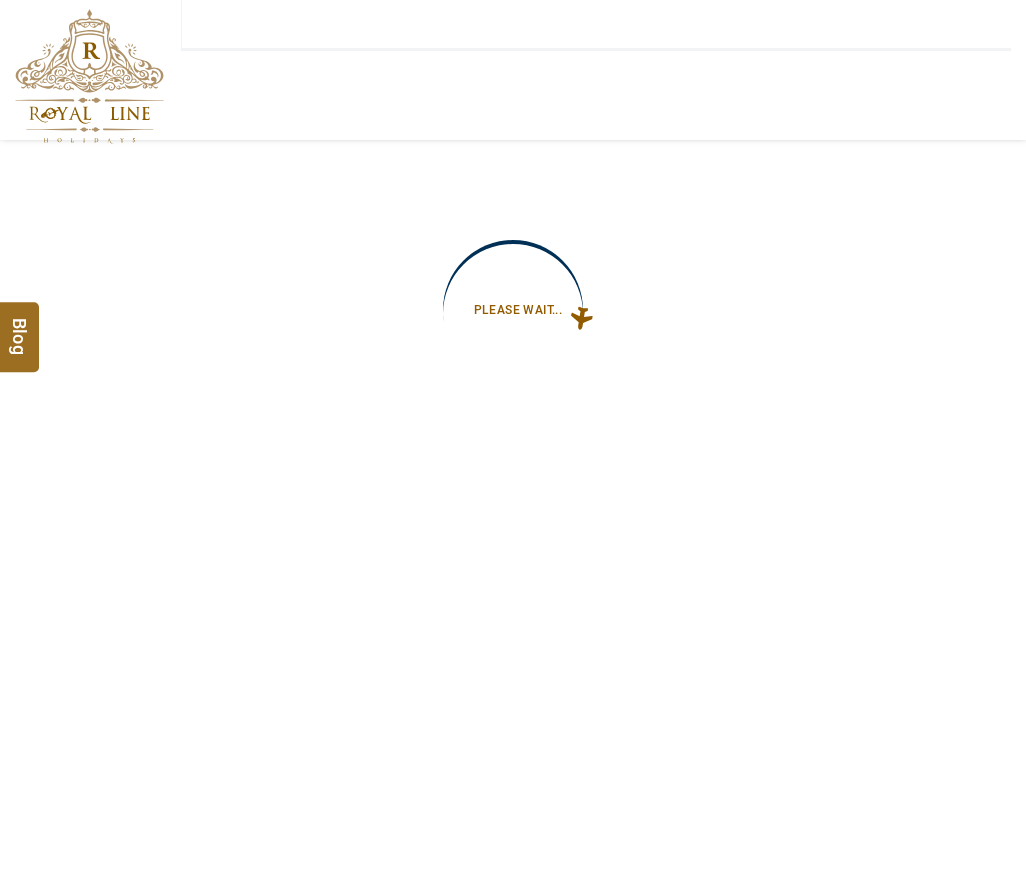 type on "**********" 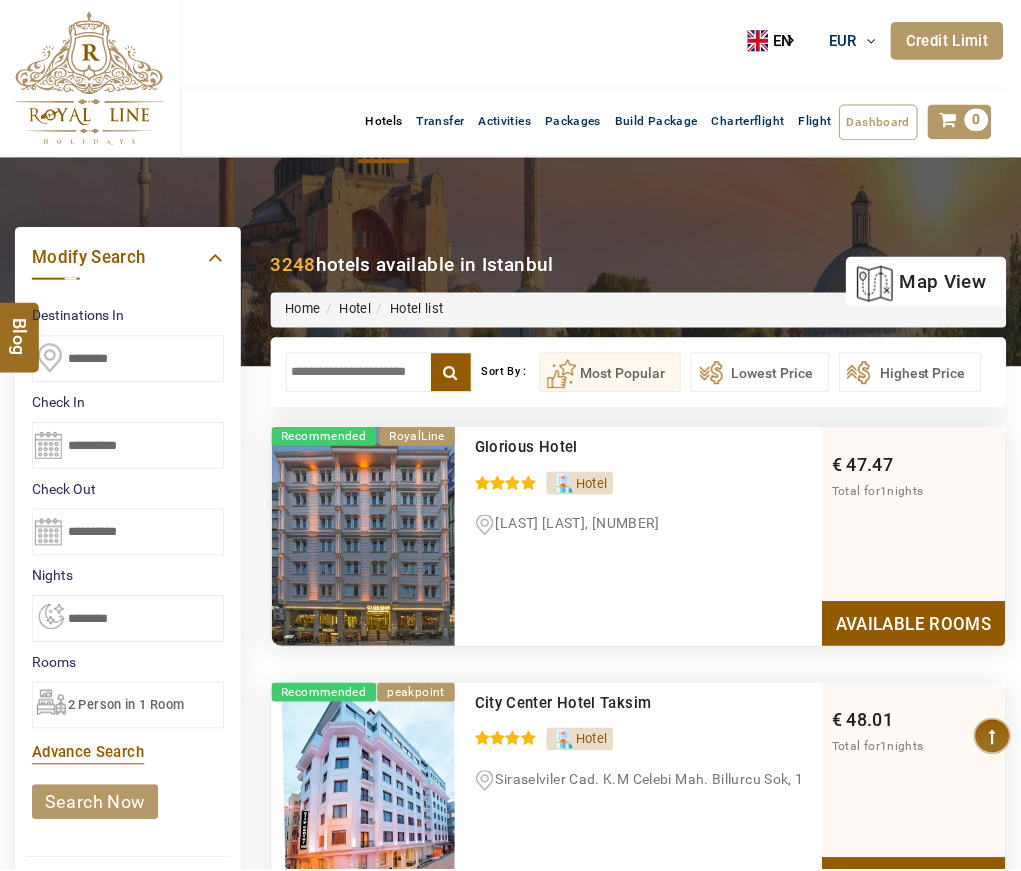 scroll, scrollTop: 0, scrollLeft: 0, axis: both 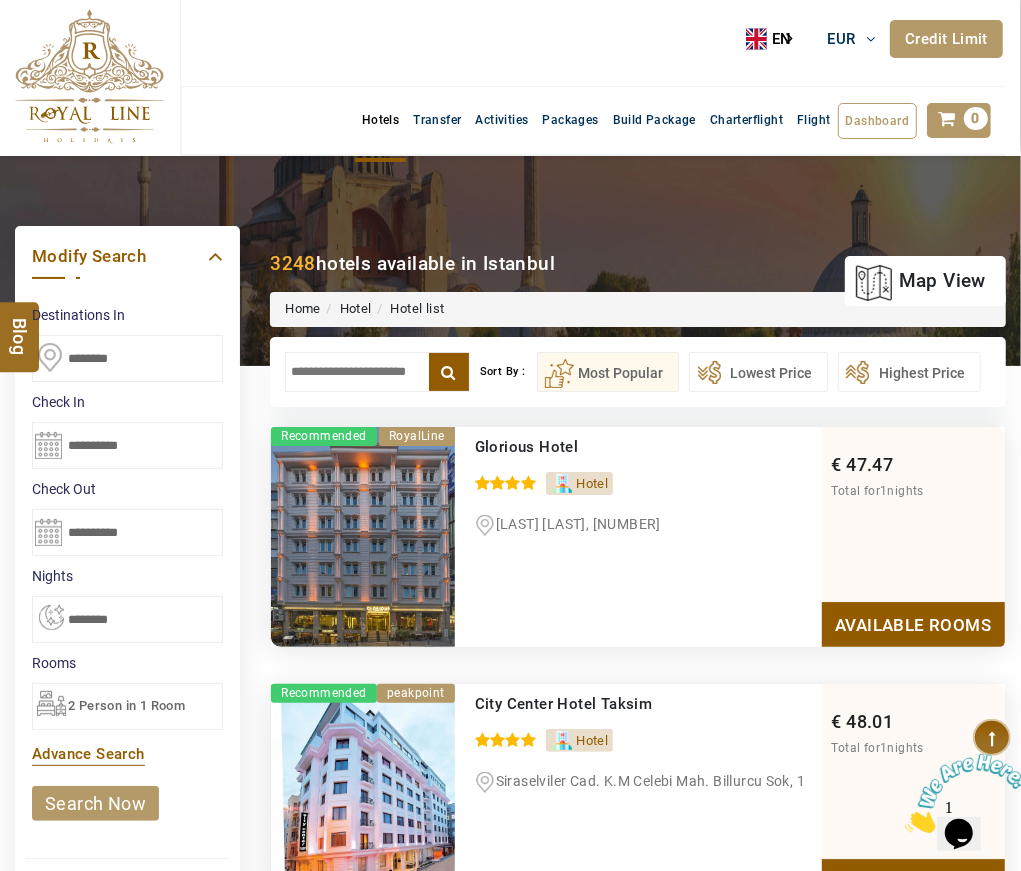 click at bounding box center (377, 372) 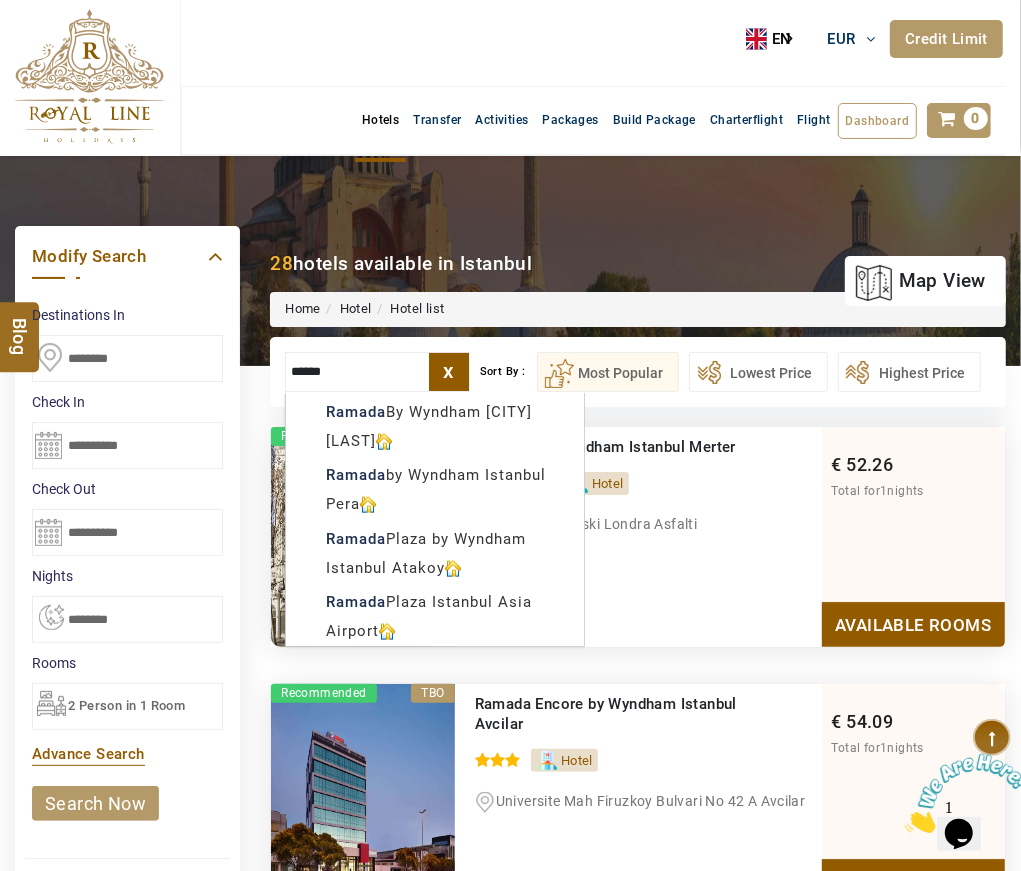 scroll, scrollTop: 1343, scrollLeft: 0, axis: vertical 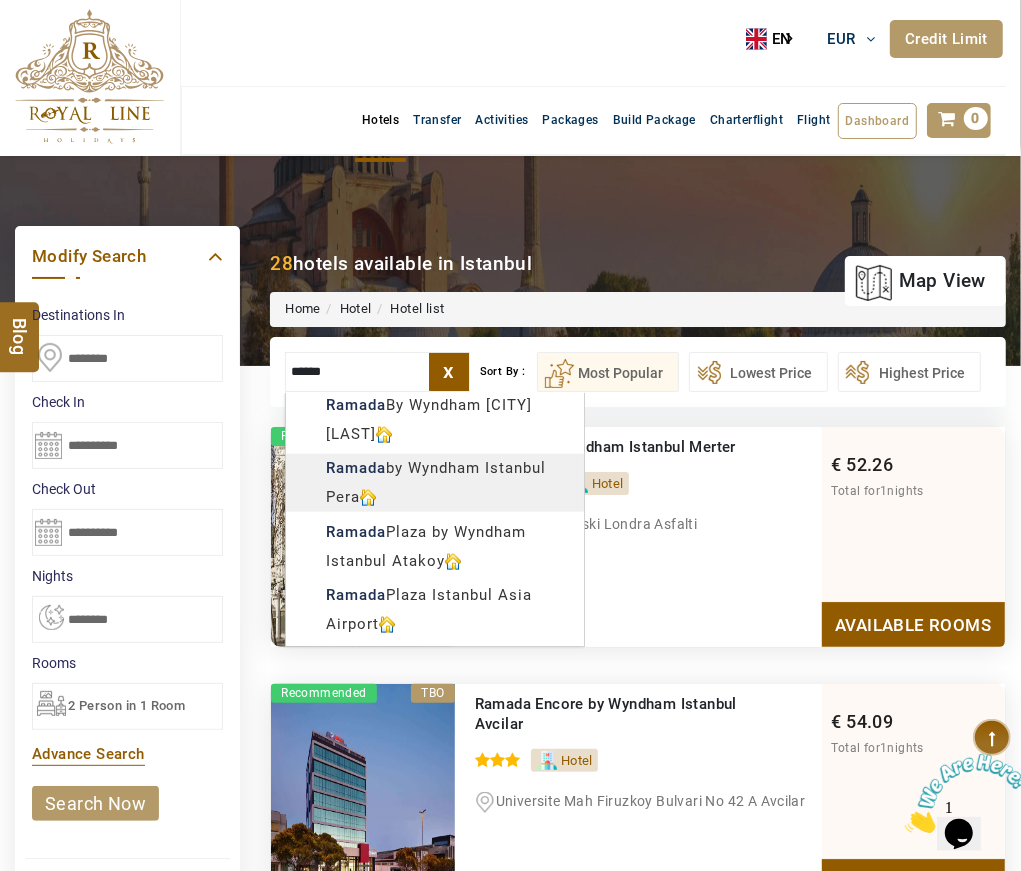 click on "ROYAL LINE HOLIDAYS DMC EUR AED AED EUR € USD $ INR ₹ THB ฿ IDR Rp BHD BHD TRY ₺ Credit Limit EN HE AR ES PT ZH Helpline
+[COUNTRY_CODE] [PHONE_NUMBER] info@royallineholidays.com About Us What we Offer Blog Why Us Contact Hotels Transfer Activities Packages Build Package Charterflight Flight Dashboard My Profile My Booking My Reports My Quotation Sign Out [NUMBER] Points Redeem Now To Redeem [NUMBER] Points Future Points [NUMBER] Points Deposit Deposit Limit USD [NUMBER] Used USD [NUMBER] Available USD [NUMBER] Credit Limit Credit Limit USD [NUMBER] [PERCENTAGE]% Complete Used USD [NUMBER] Available USD [NUMBER] Setting Looks like you haven't added anything to your cart yet Countinue Shopping *** ****** Please Wait.. Blog demo Remember me Forgot password? LOG IN Don't have an account? Register Now My Booking View/ Print/Cancel Your Booking without Signing in Submit Applying Filters...... Hotels For You Will Be Loading Soon demo Check In CheckOut Rooms Rooms X" at bounding box center [510, 1224] 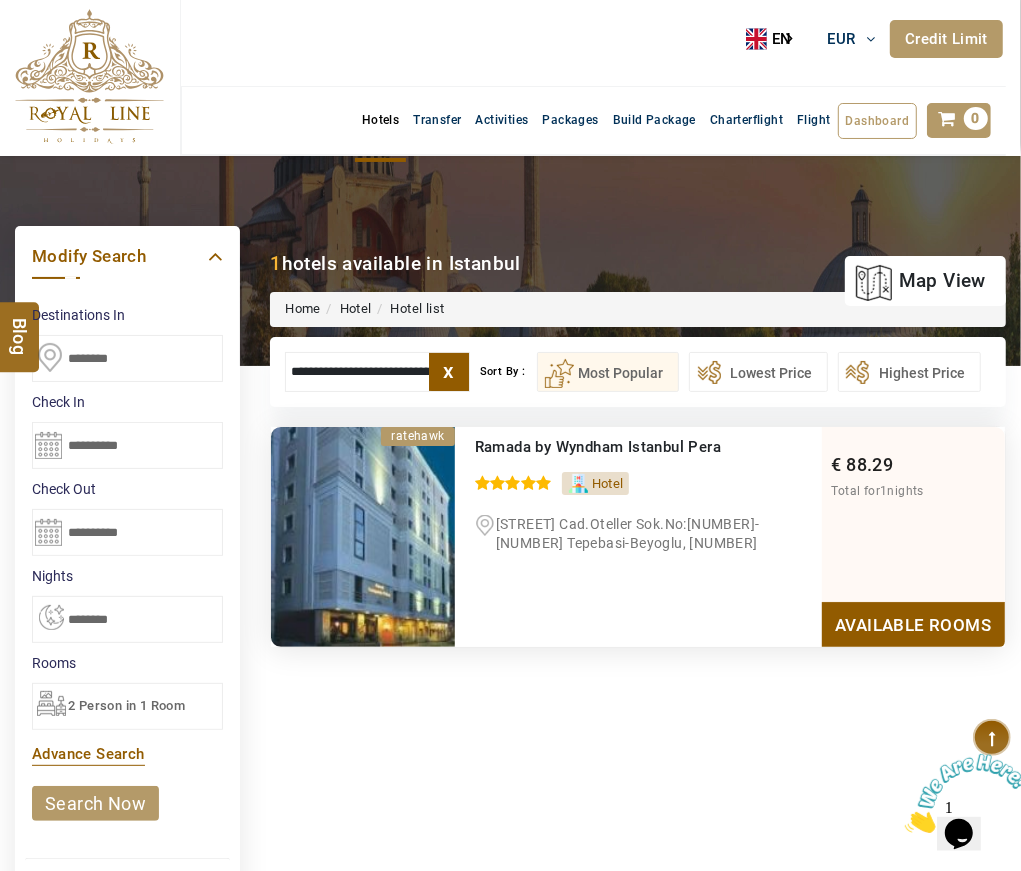 type on "**********" 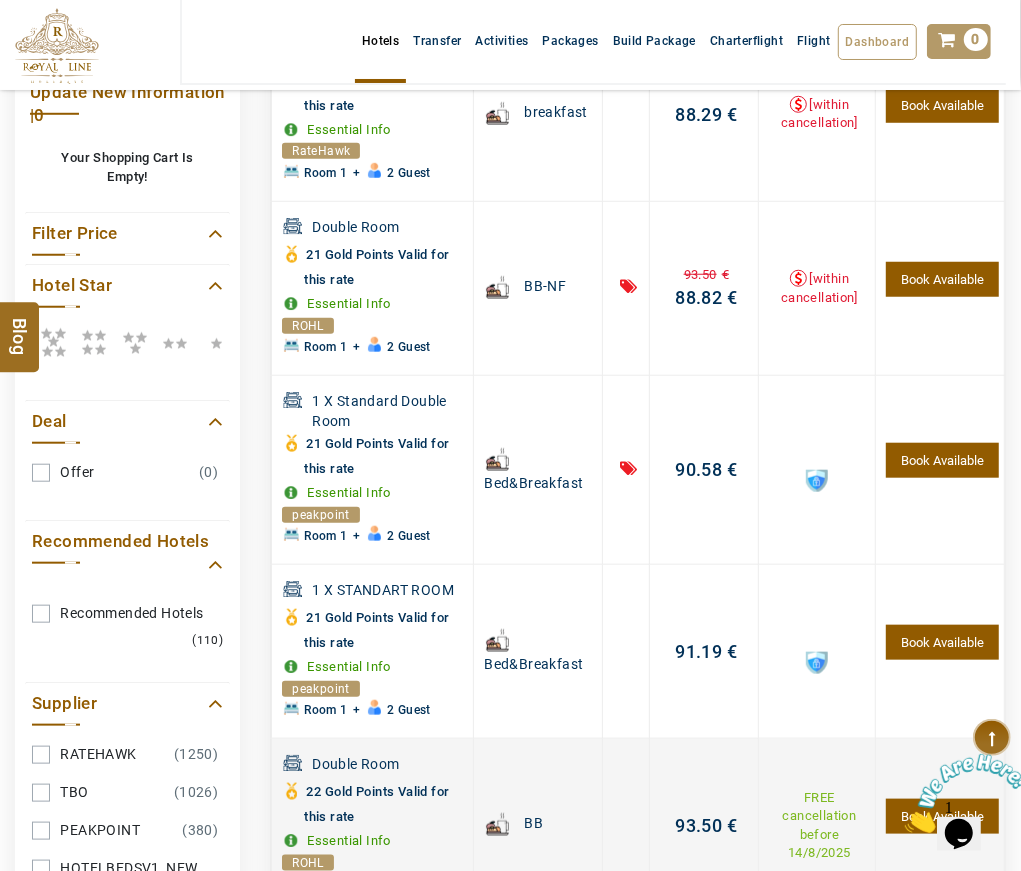scroll, scrollTop: 221, scrollLeft: 0, axis: vertical 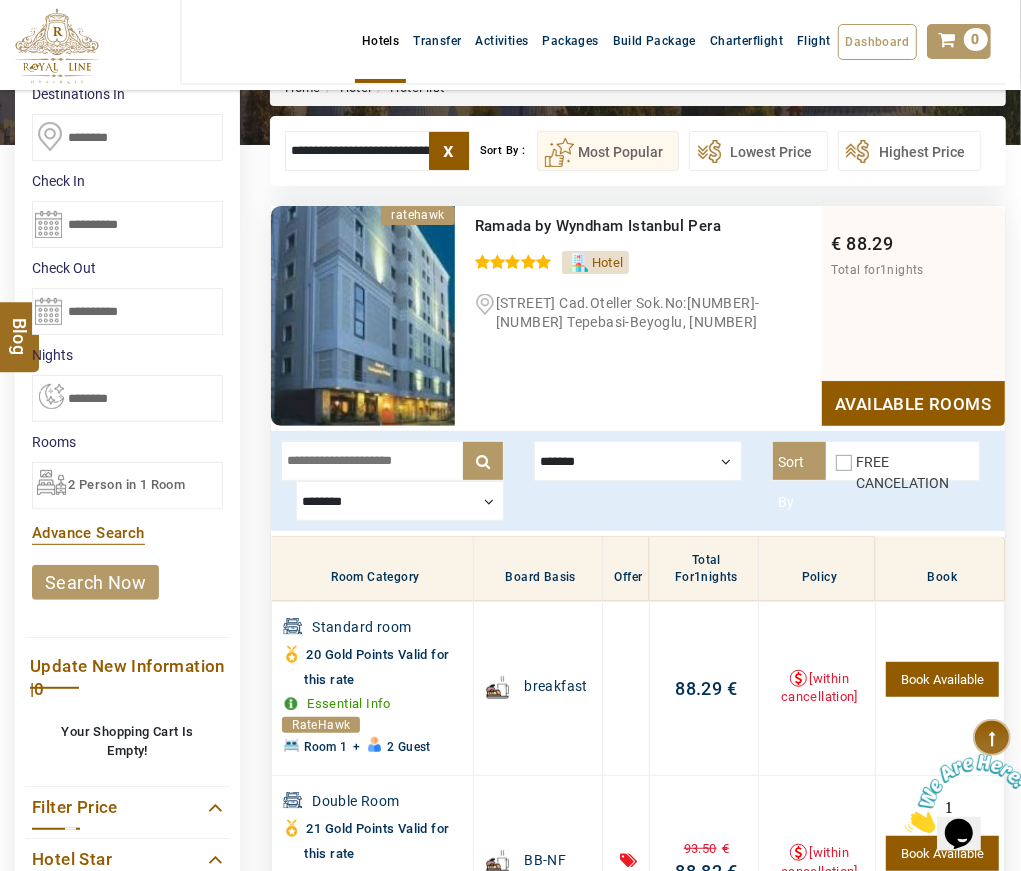 click on "FREE CANCELATION" at bounding box center (902, 472) 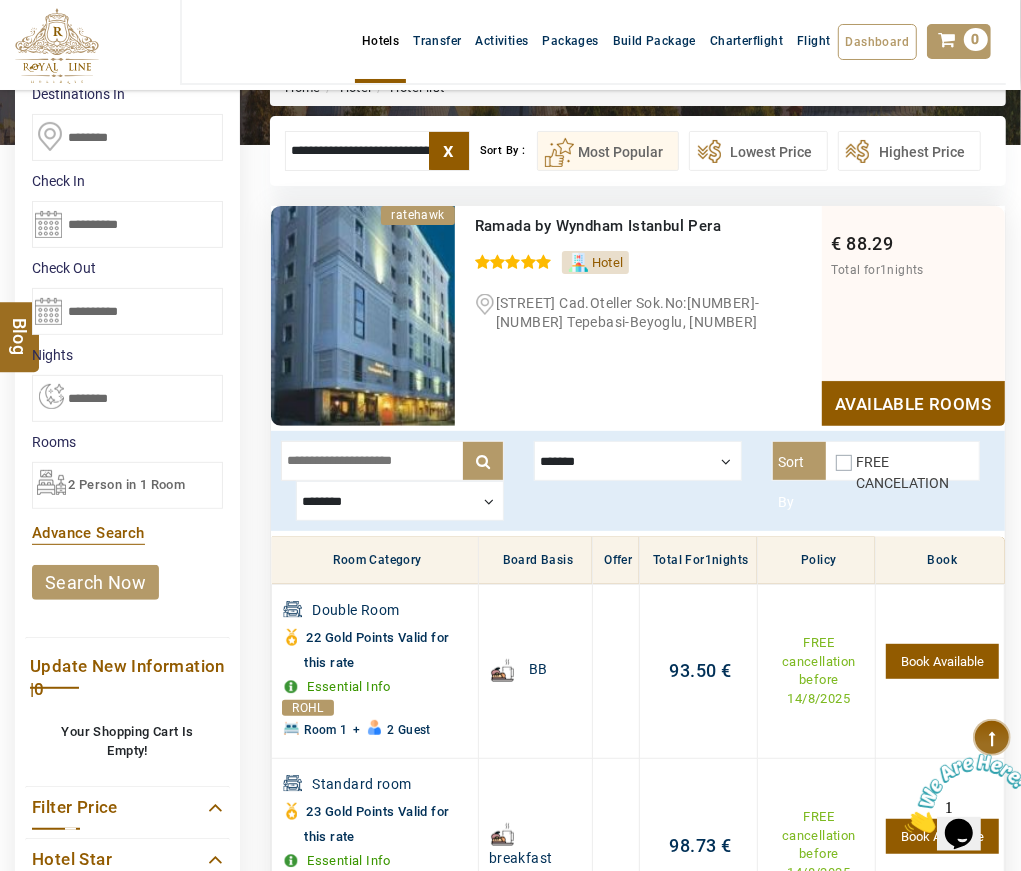 click on "FREE CANCELATION" at bounding box center (902, 472) 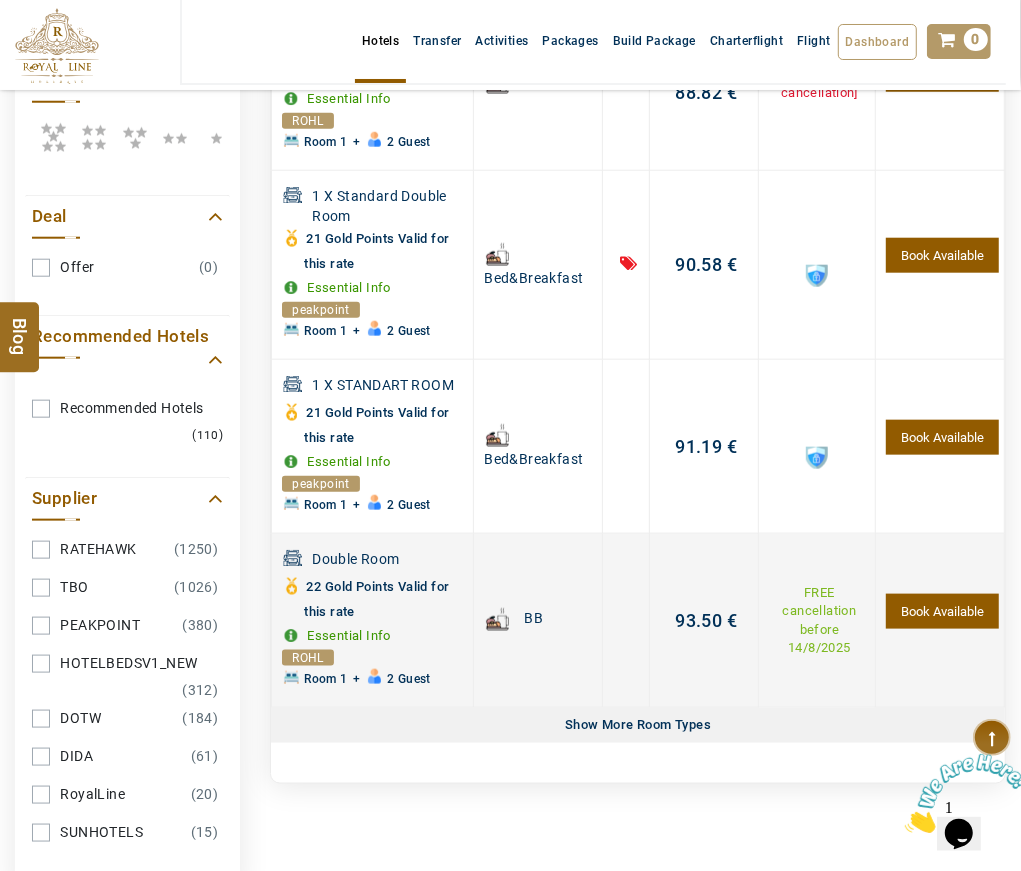 scroll, scrollTop: 1041, scrollLeft: 0, axis: vertical 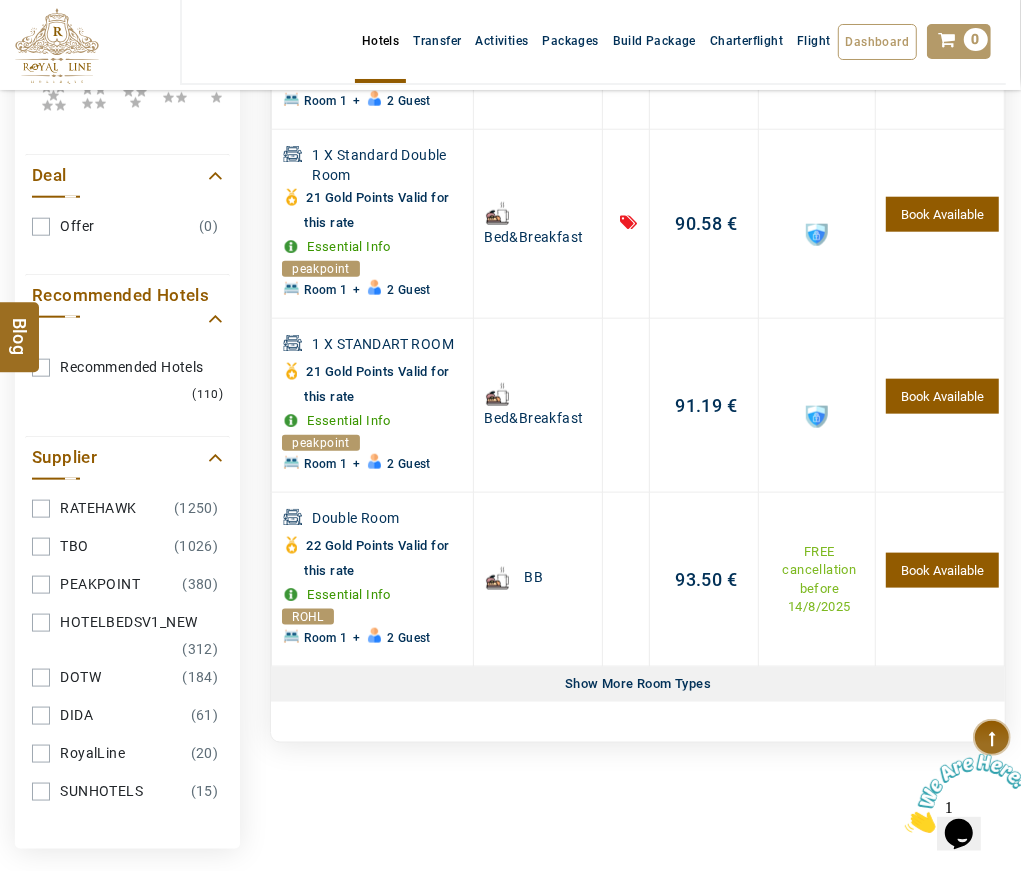 click on "Show More Room Types" at bounding box center (638, 684) 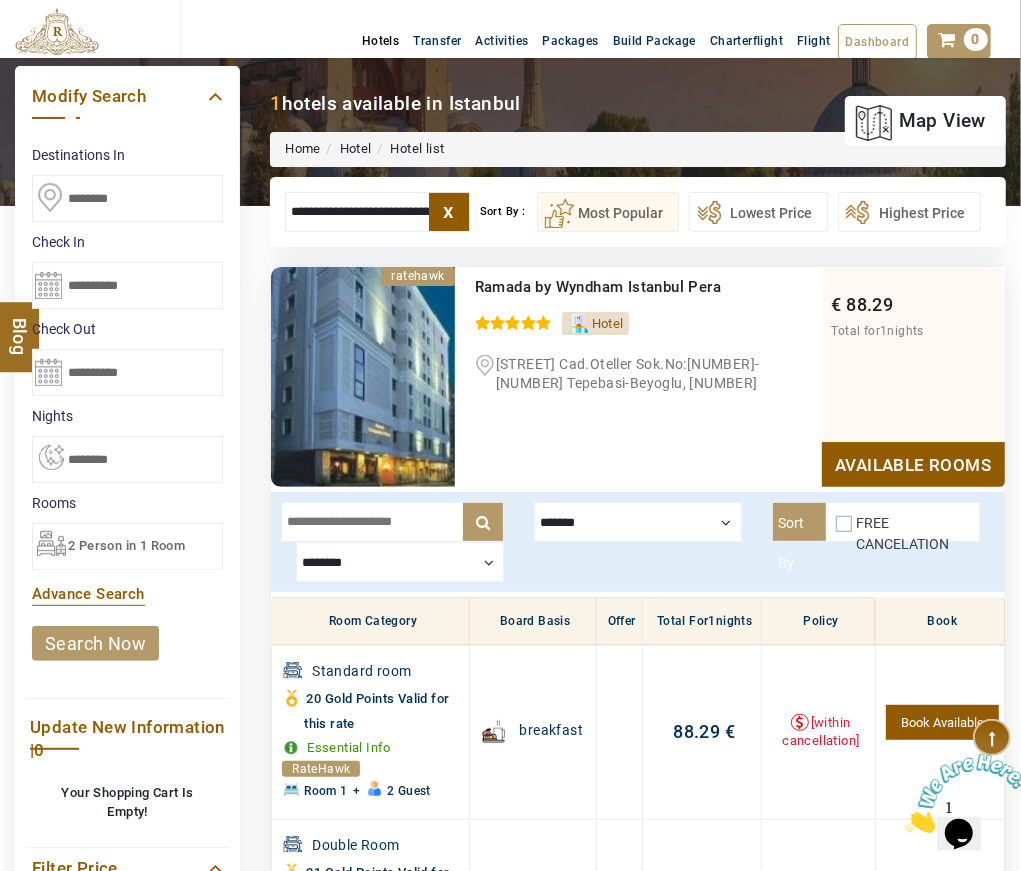 scroll, scrollTop: 136, scrollLeft: 0, axis: vertical 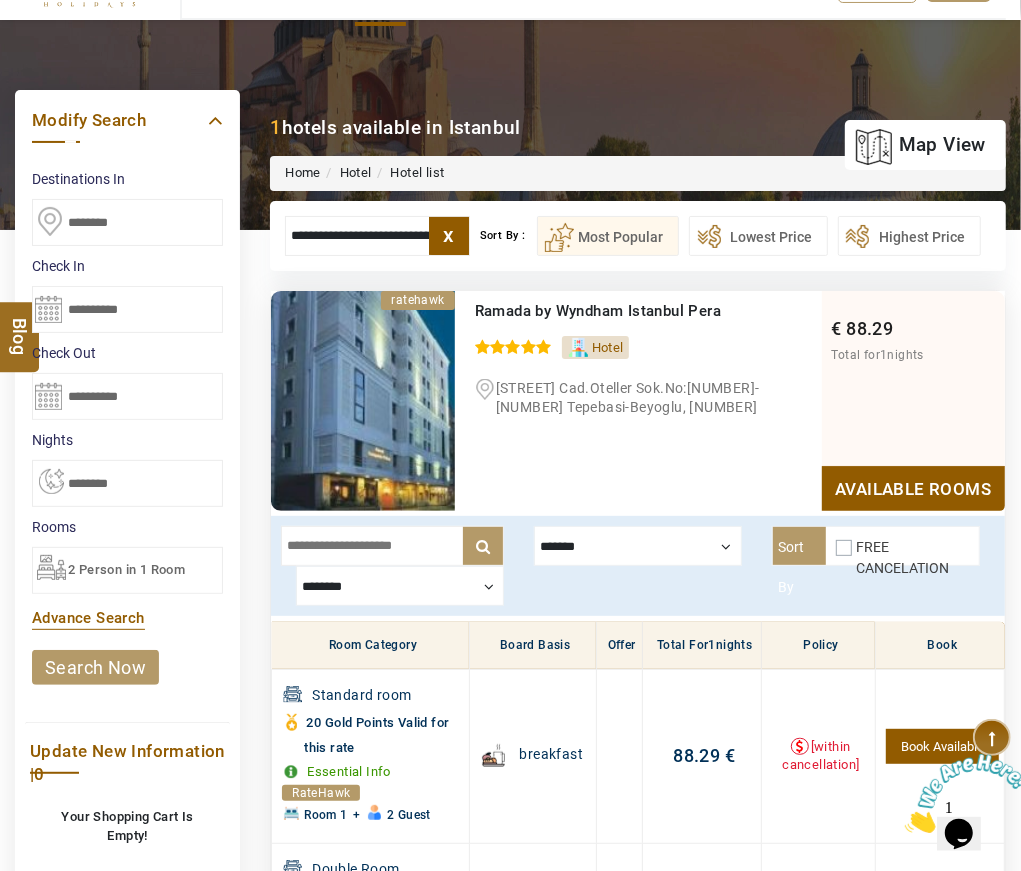 click at bounding box center [392, 546] 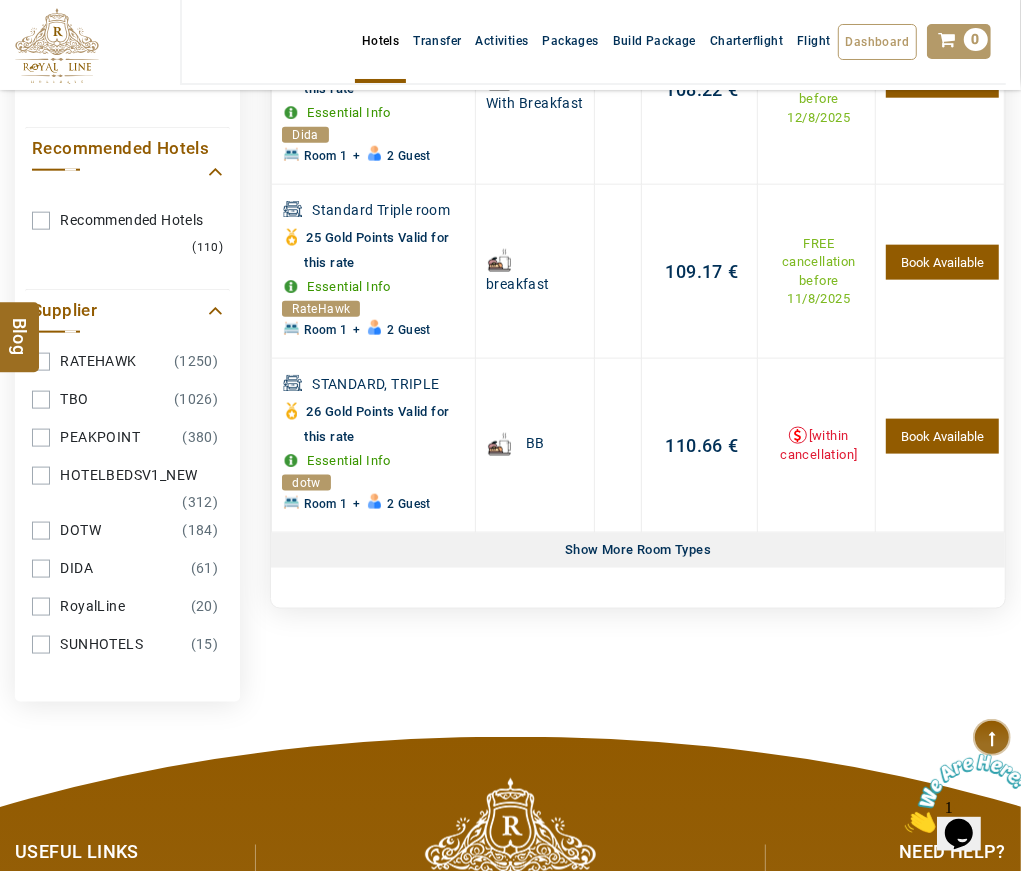 scroll, scrollTop: 1203, scrollLeft: 0, axis: vertical 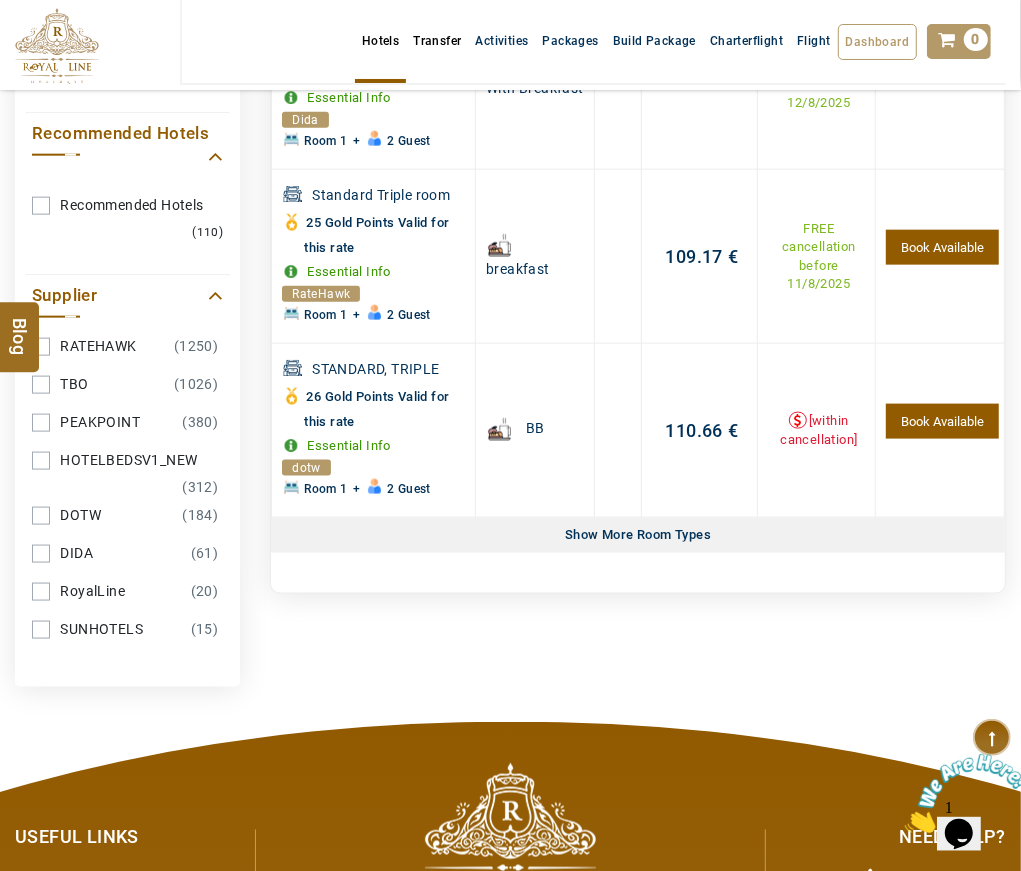 type on "*****" 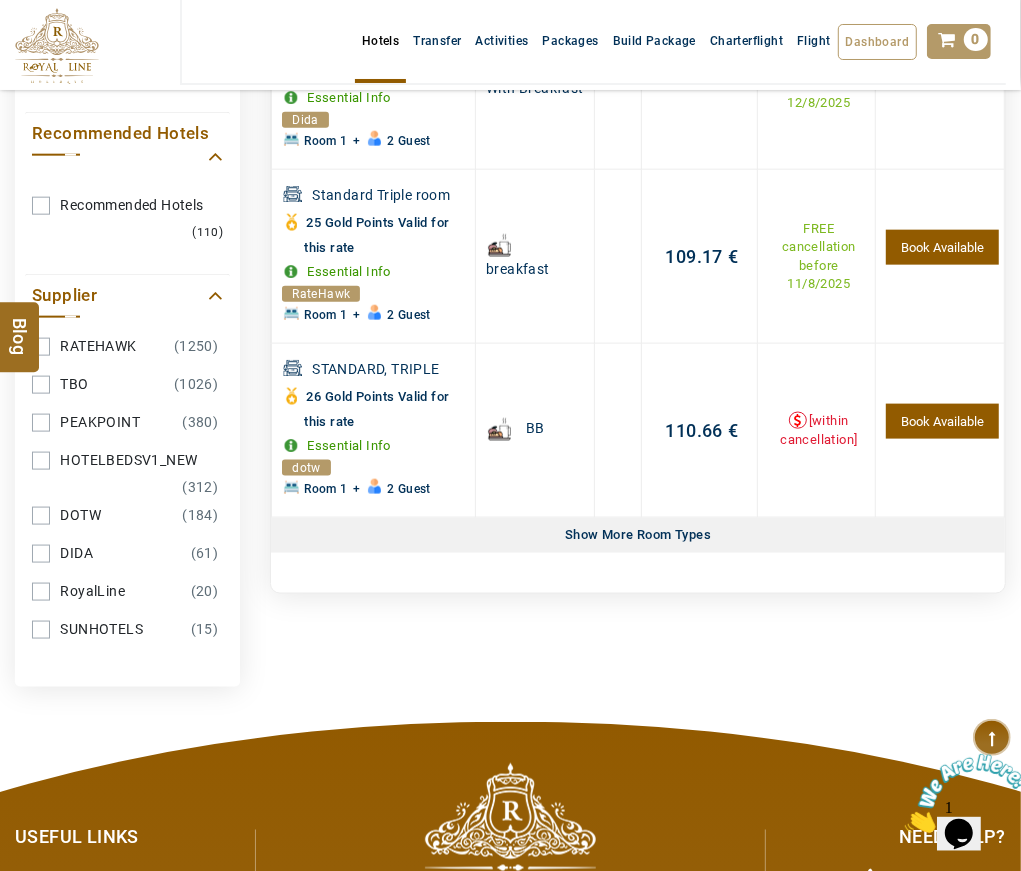 scroll, scrollTop: 1242, scrollLeft: 0, axis: vertical 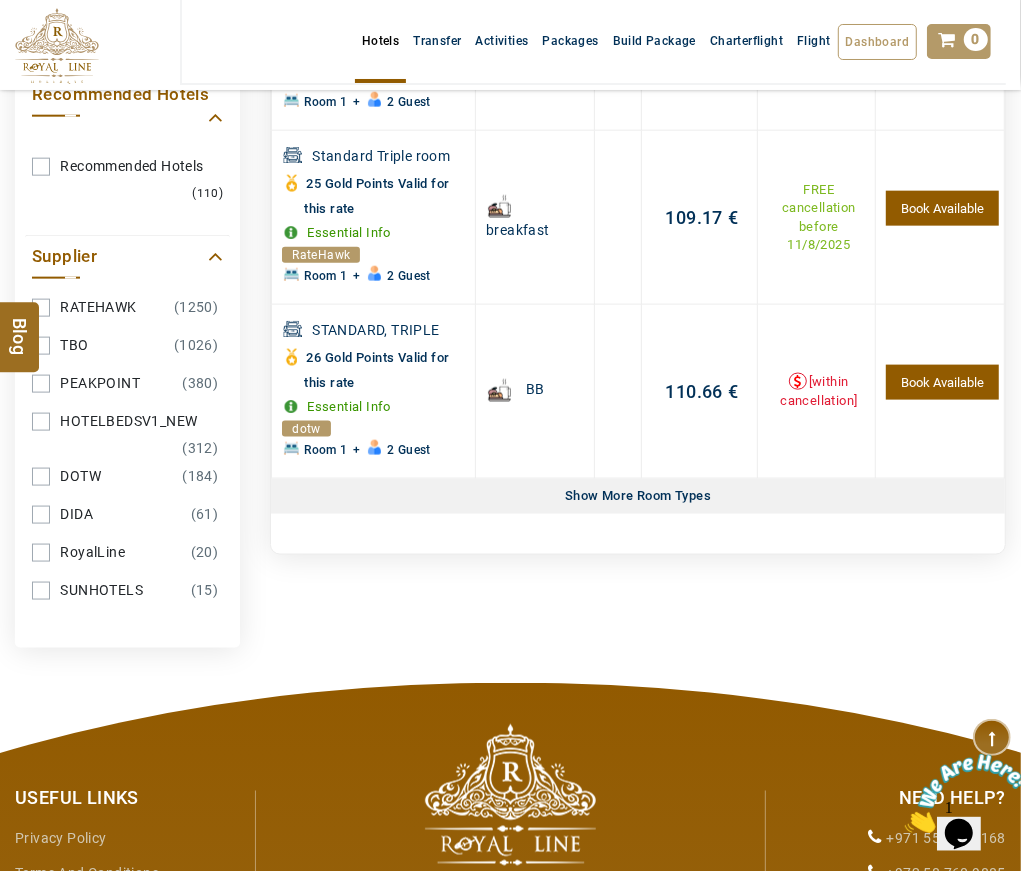 click on "RoyalLine (20)" at bounding box center [127, 552] 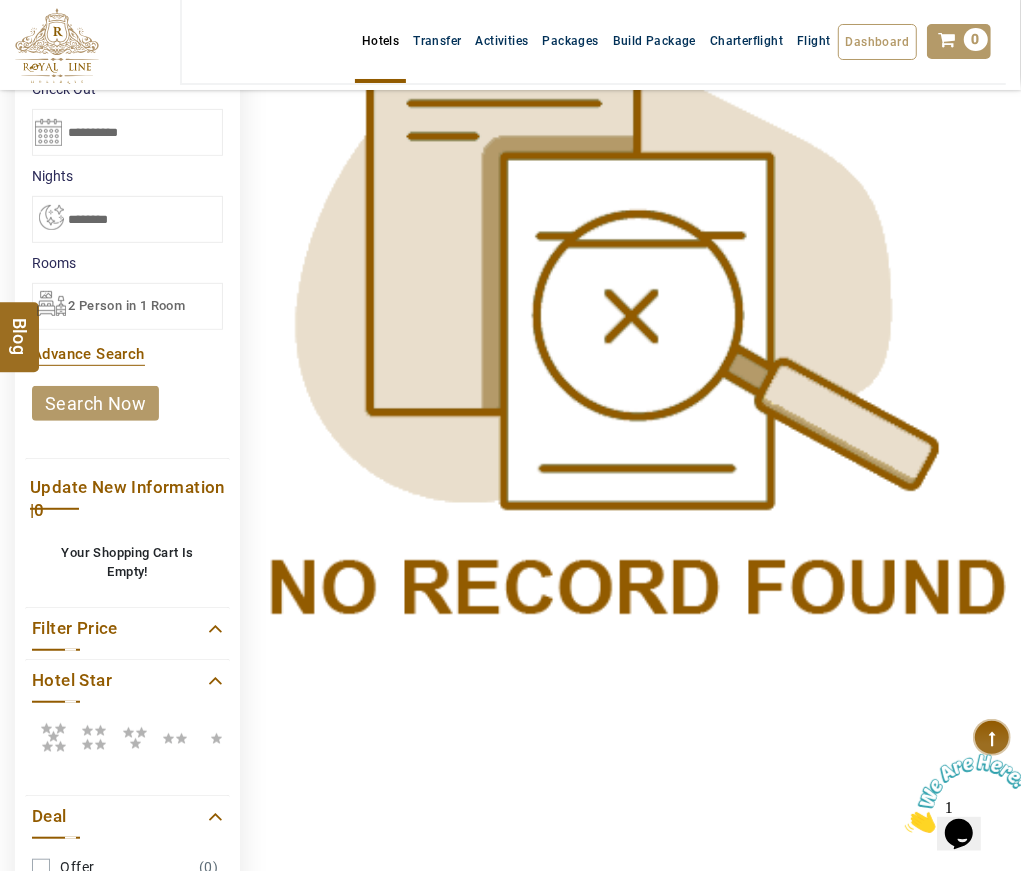 scroll, scrollTop: 0, scrollLeft: 0, axis: both 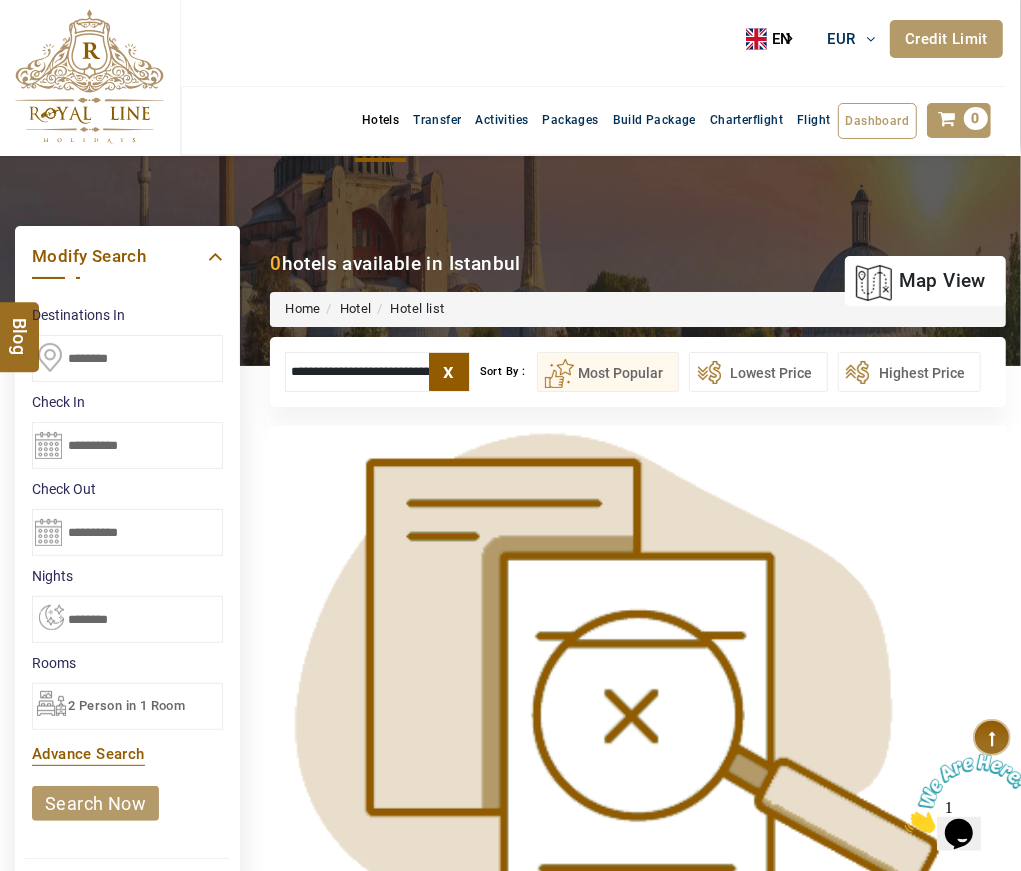 click on "x" at bounding box center [449, 372] 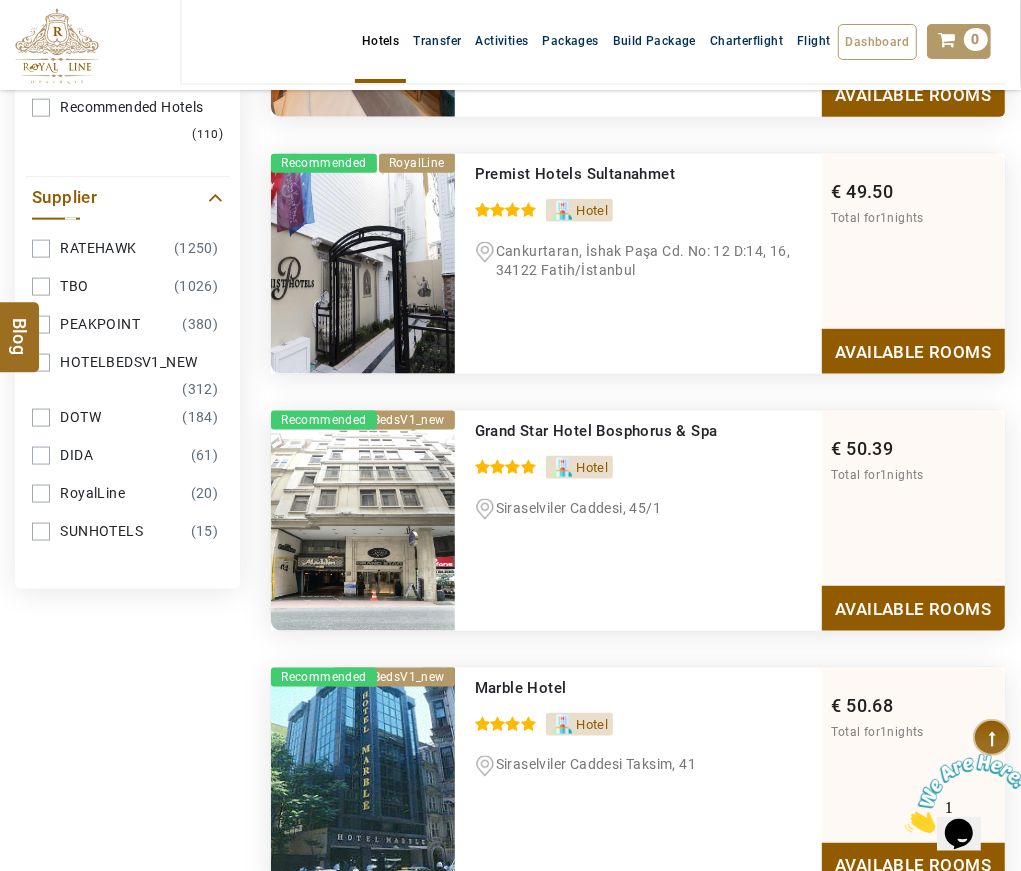 scroll, scrollTop: 1283, scrollLeft: 0, axis: vertical 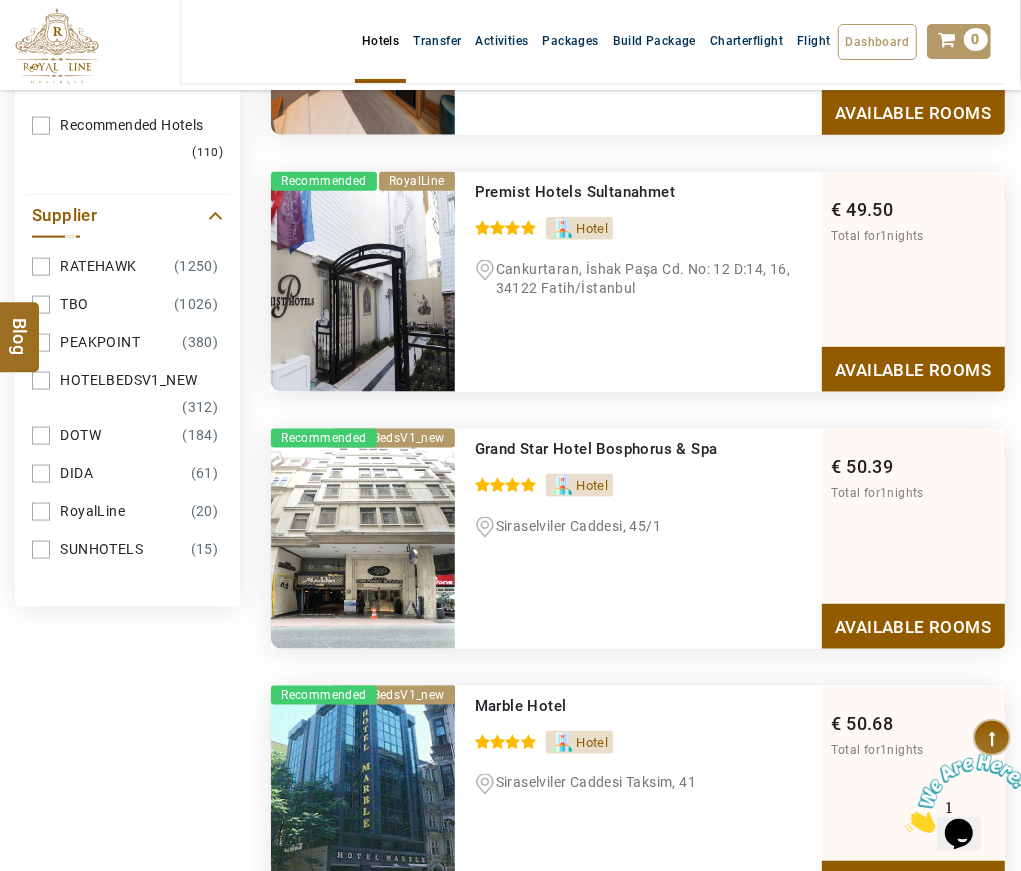 click on "RoyalLine (20)" at bounding box center [127, 511] 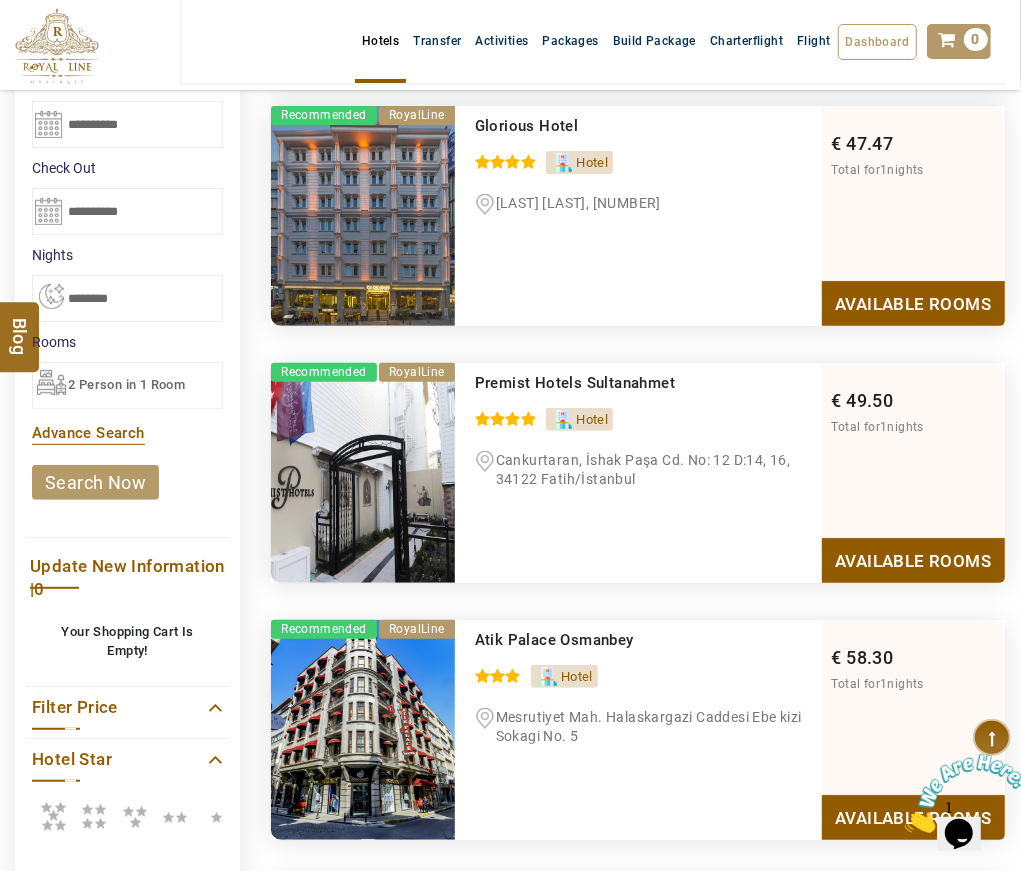 scroll, scrollTop: 0, scrollLeft: 0, axis: both 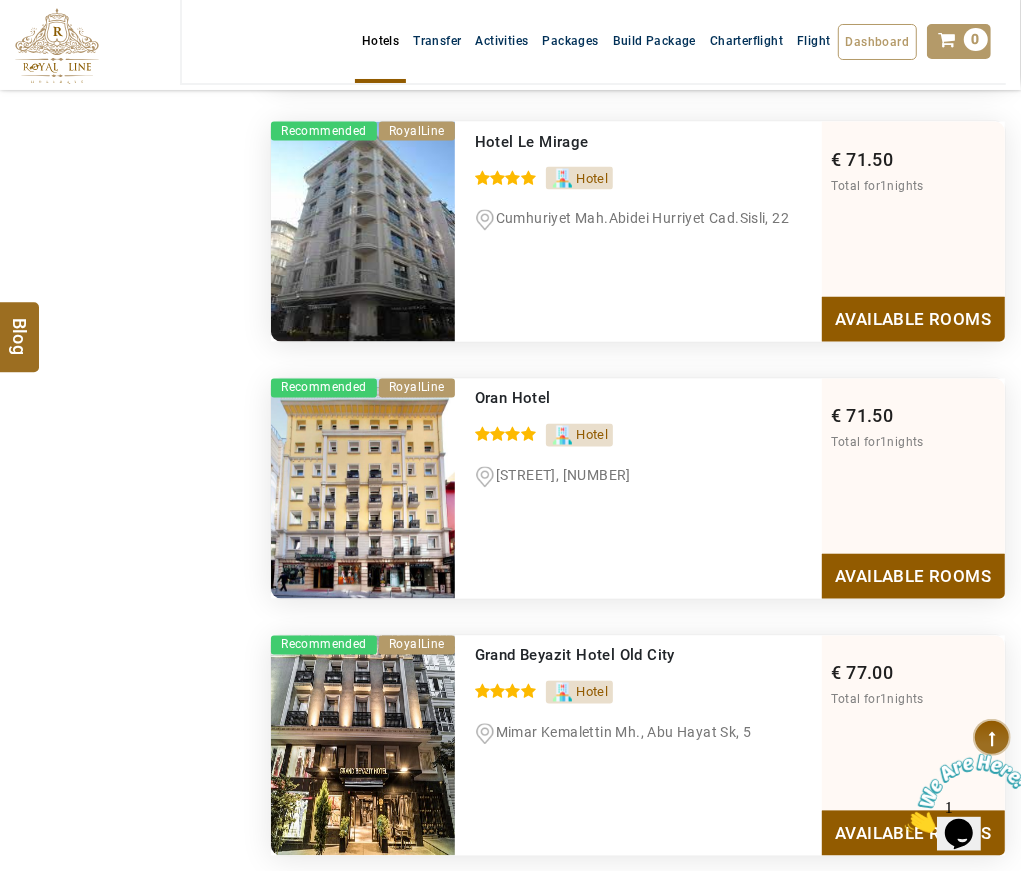 click on "Available Rooms" at bounding box center [913, 576] 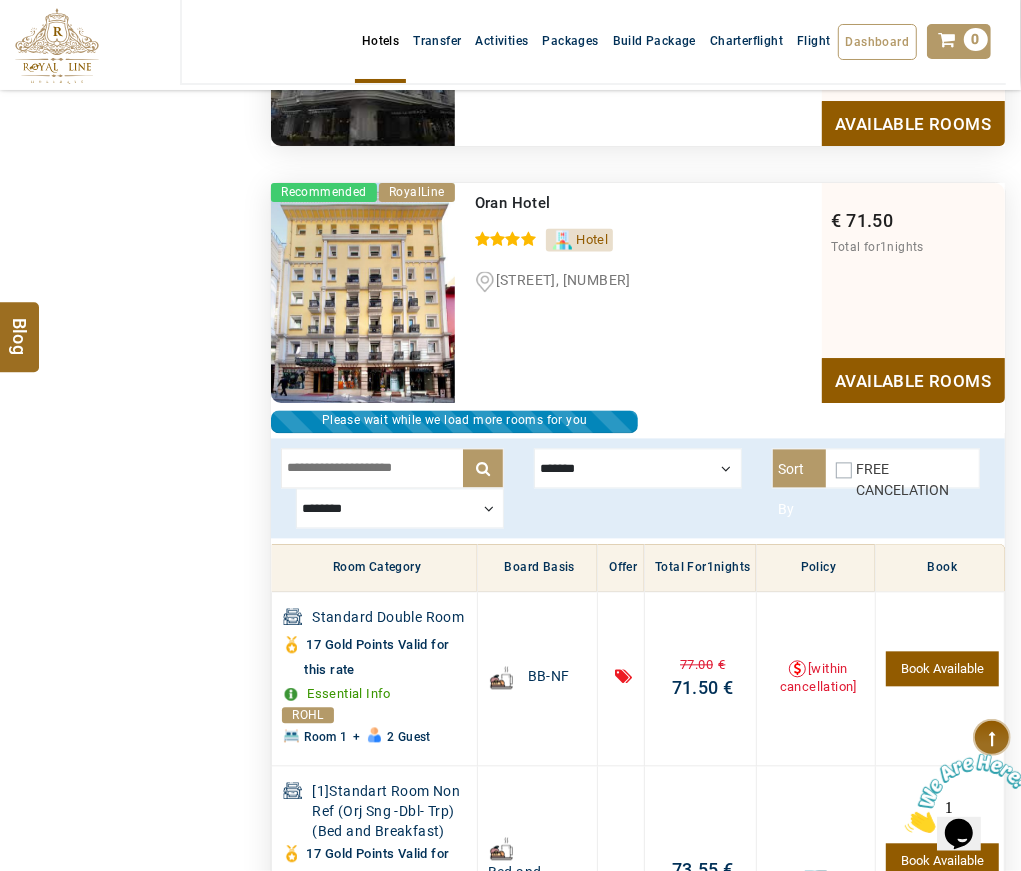 scroll, scrollTop: 1885, scrollLeft: 0, axis: vertical 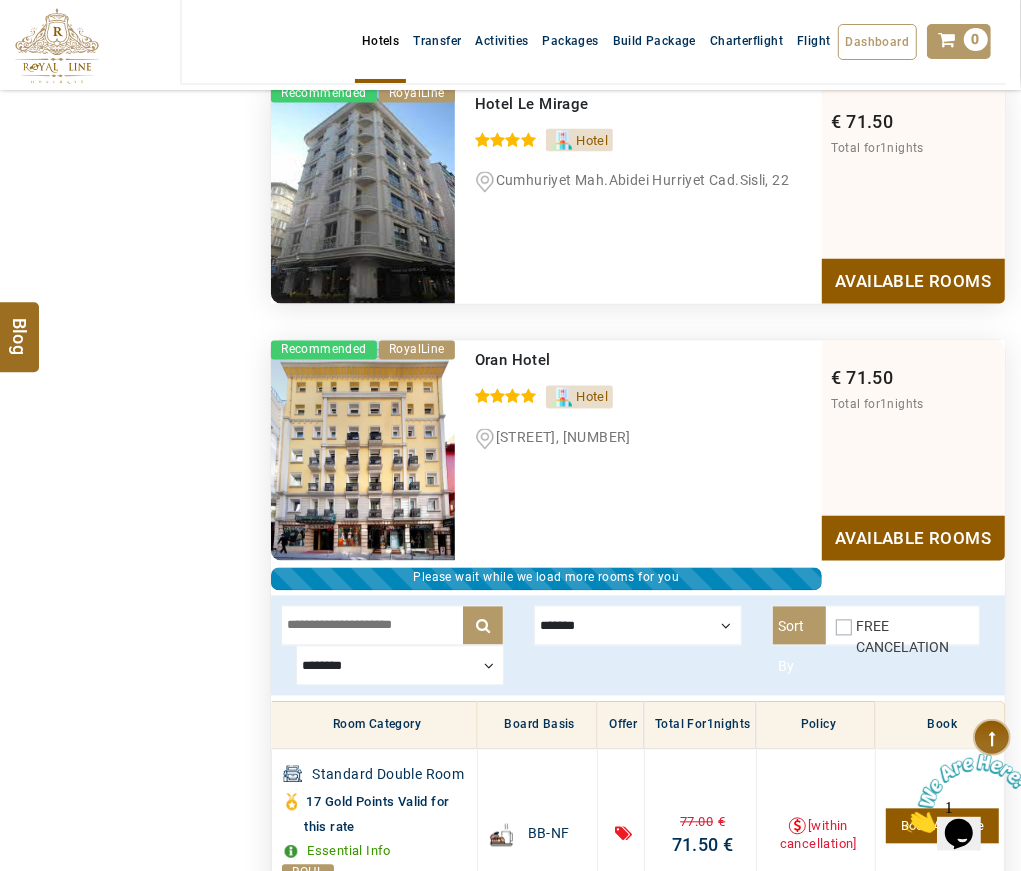 click on "Available Rooms" at bounding box center (913, 281) 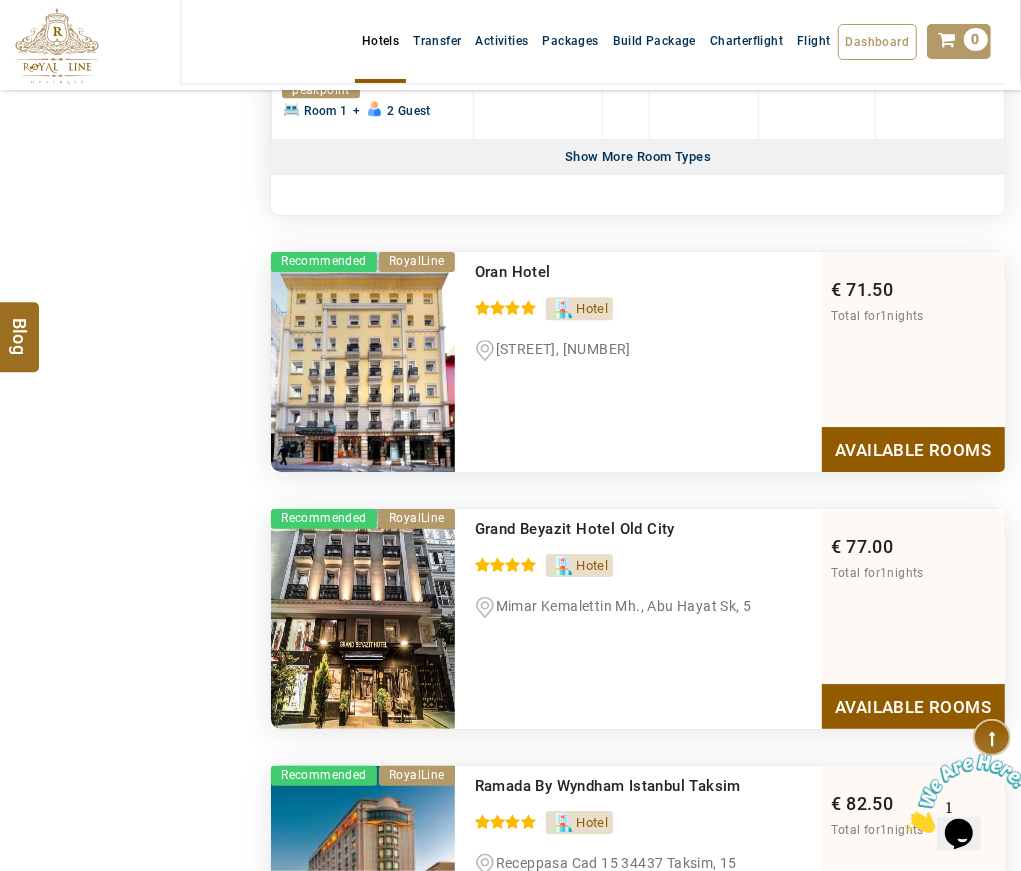 scroll, scrollTop: 3283, scrollLeft: 0, axis: vertical 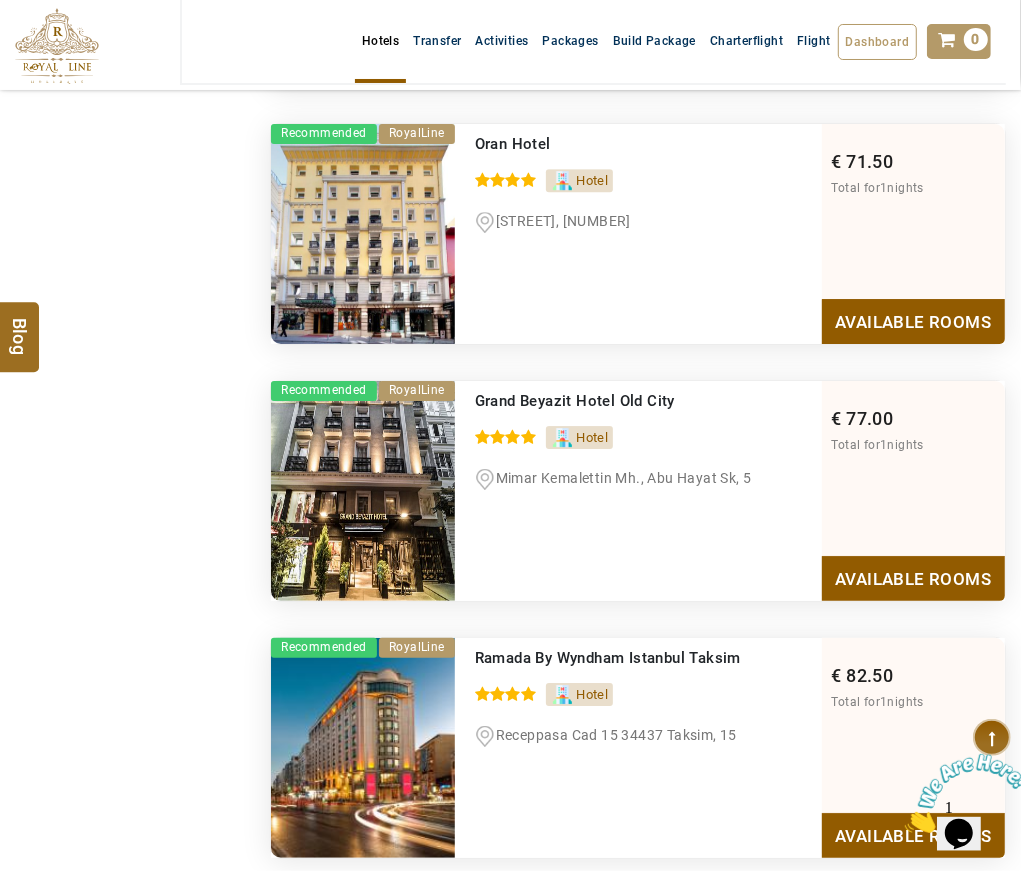 click on "Available Rooms" at bounding box center [913, 321] 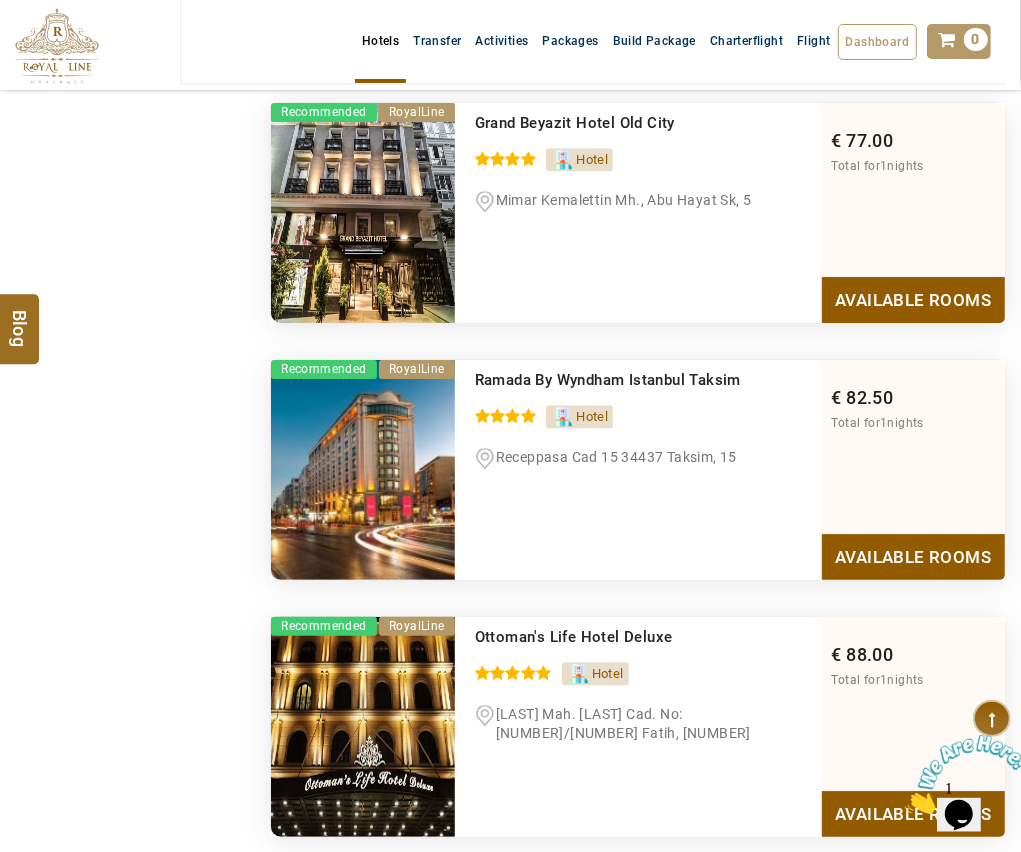 click on "Available Rooms" at bounding box center (913, 299) 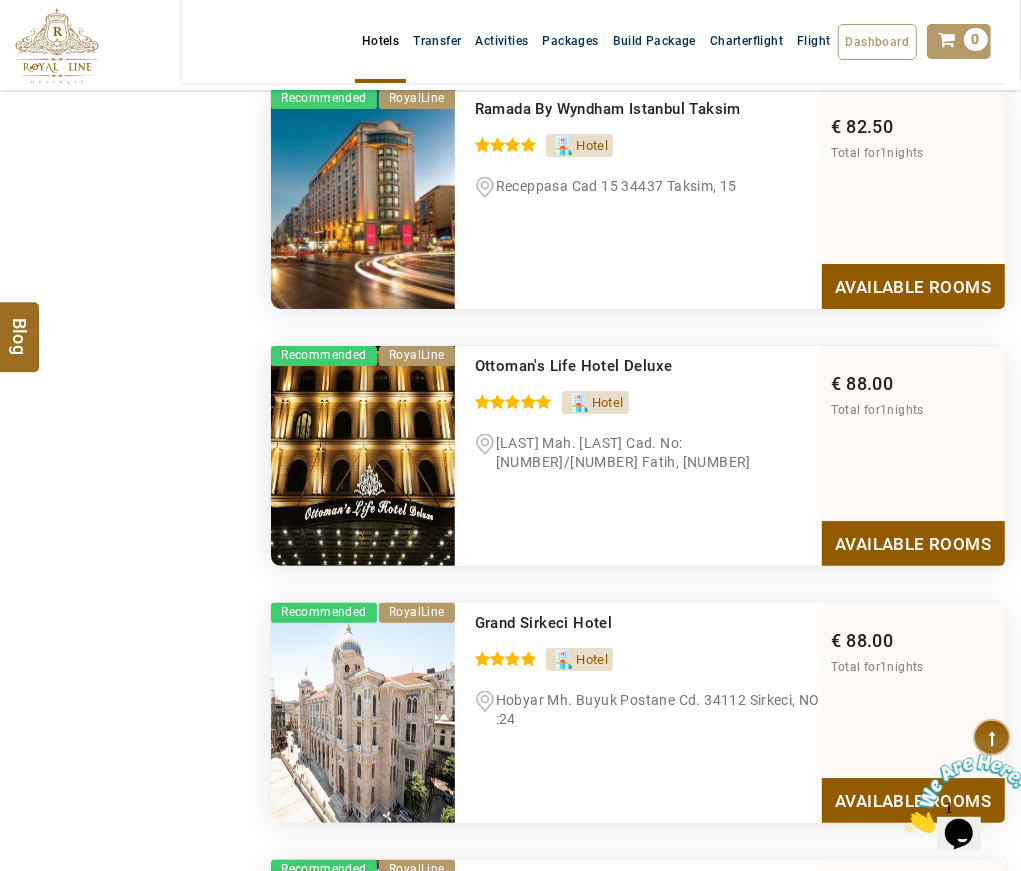 scroll, scrollTop: 3888, scrollLeft: 0, axis: vertical 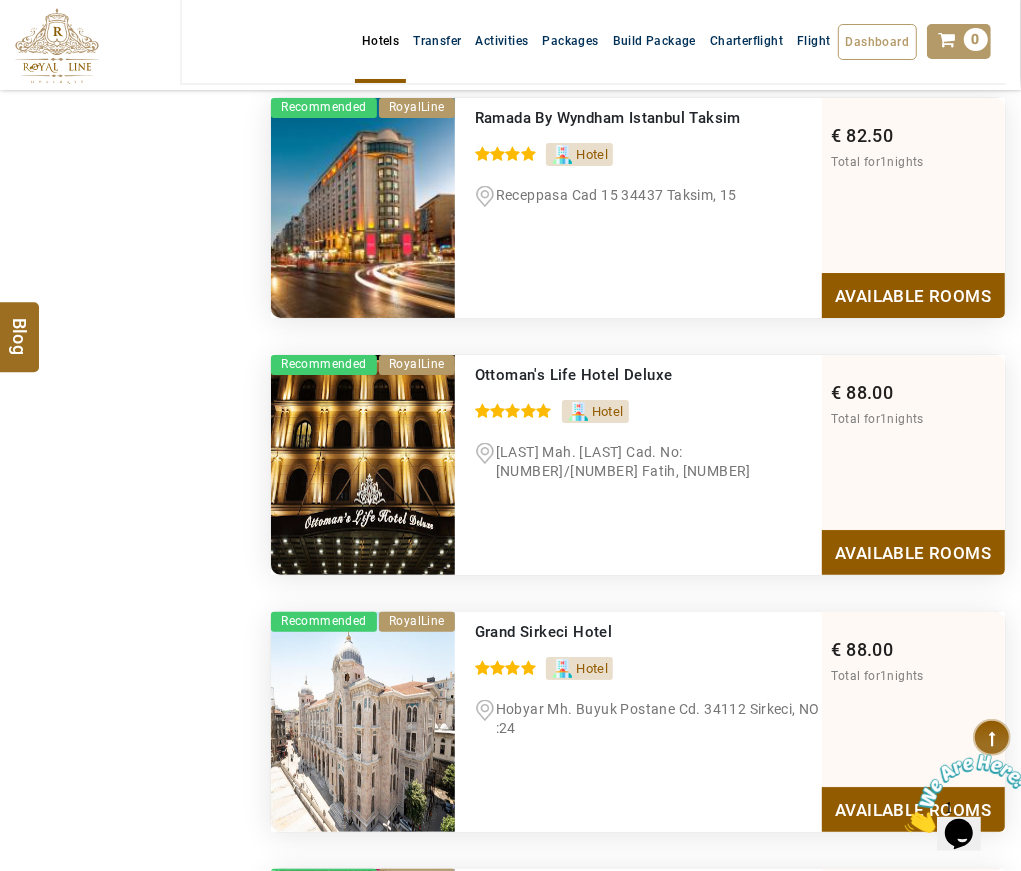 click on "Available Rooms" at bounding box center (913, 295) 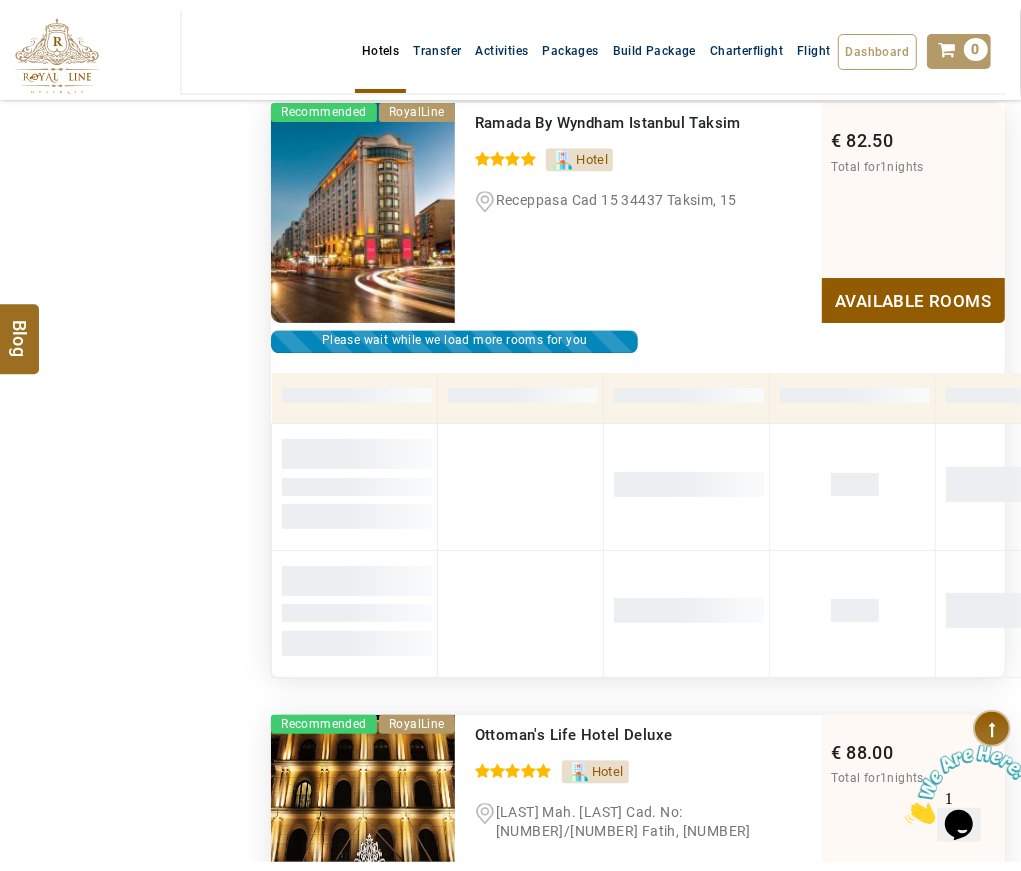 scroll, scrollTop: 2645, scrollLeft: 0, axis: vertical 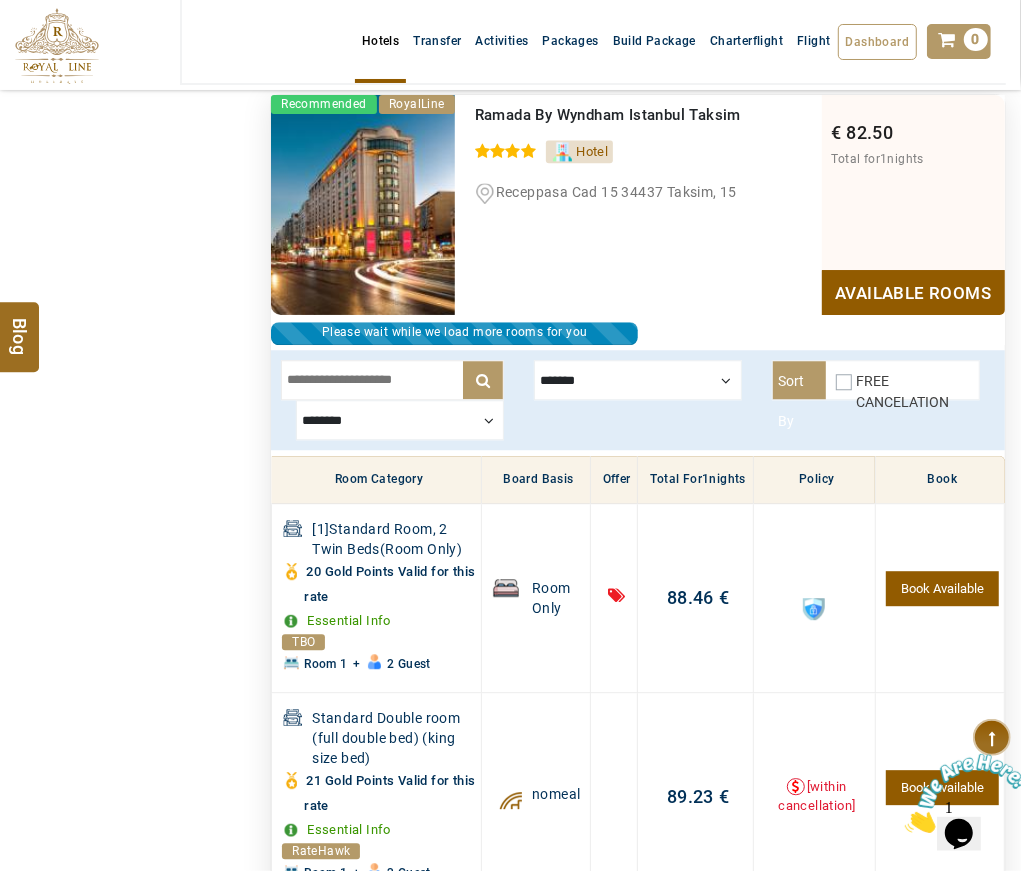 click on "FREE CANCELATION" at bounding box center (907, 385) 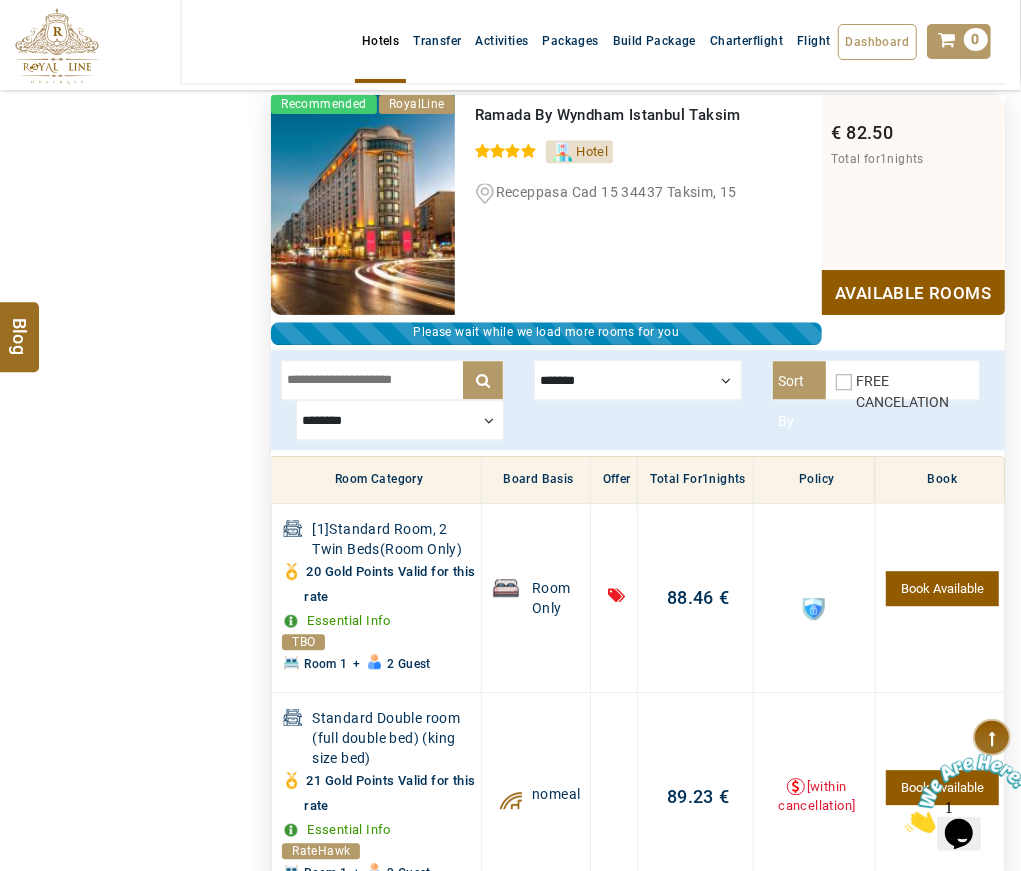 click at bounding box center (400, 420) 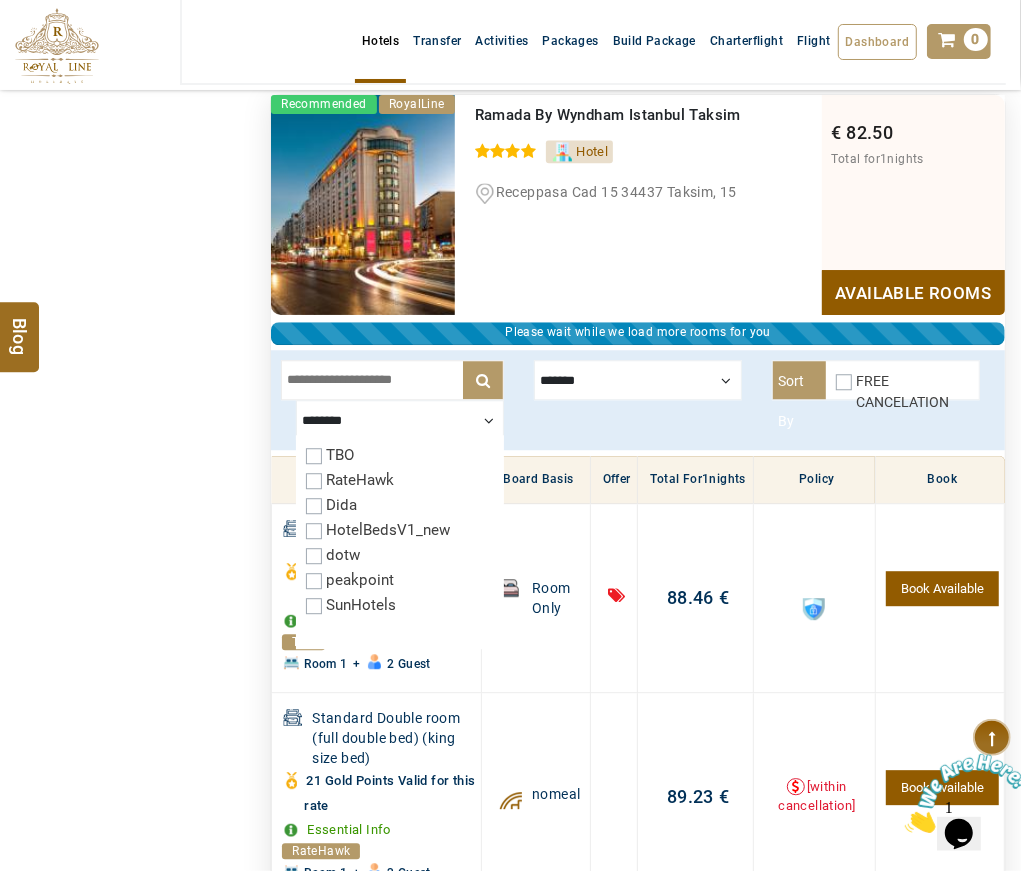 click on "**********" at bounding box center [510, 965] 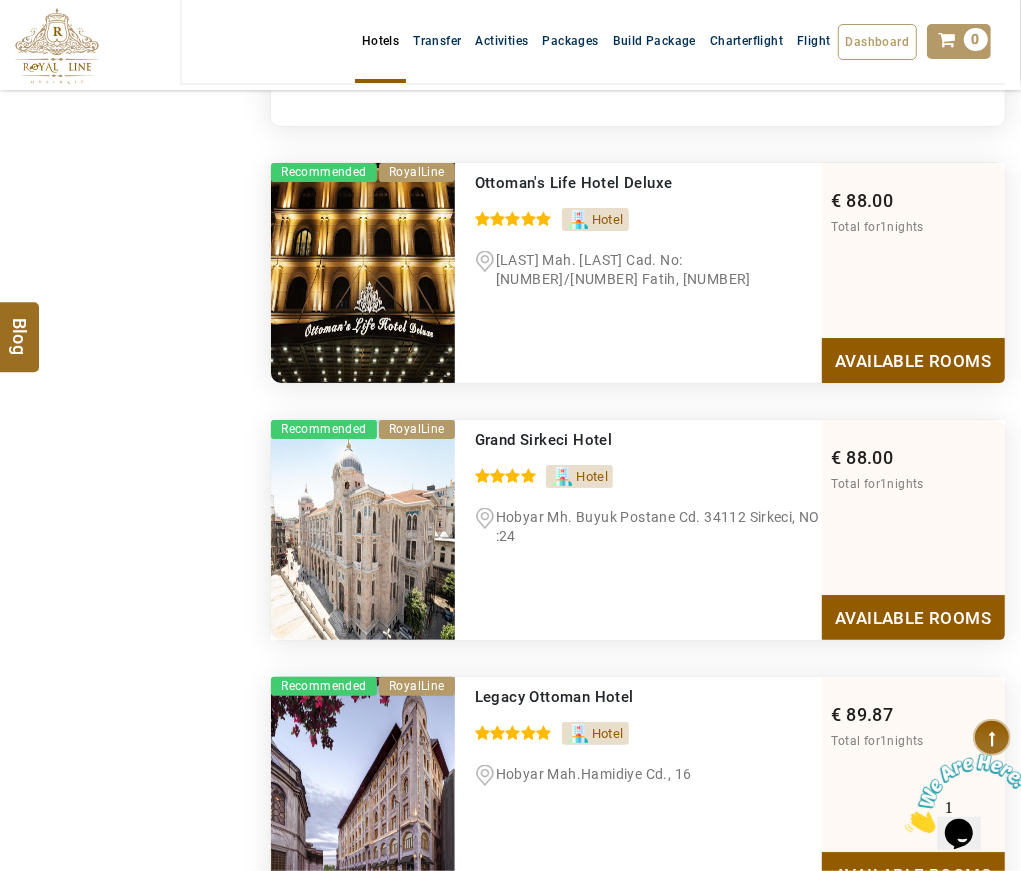 scroll, scrollTop: 4070, scrollLeft: 0, axis: vertical 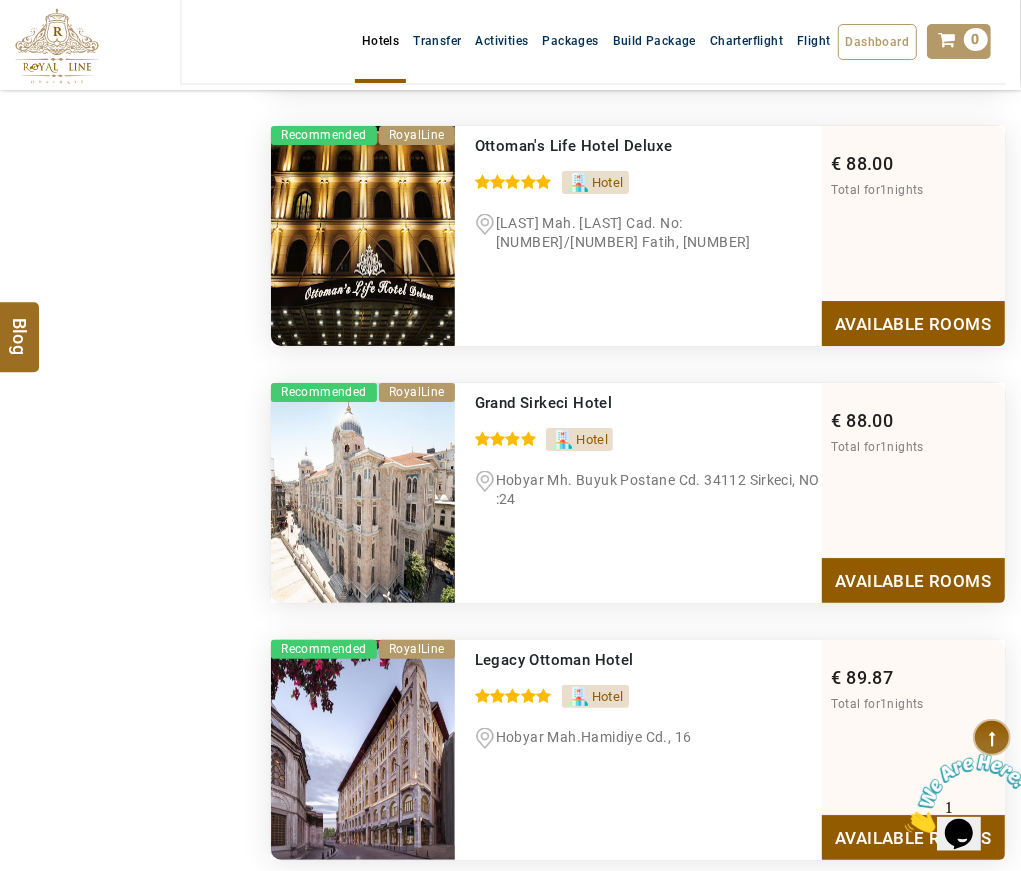 click on "Available Rooms" at bounding box center [913, 580] 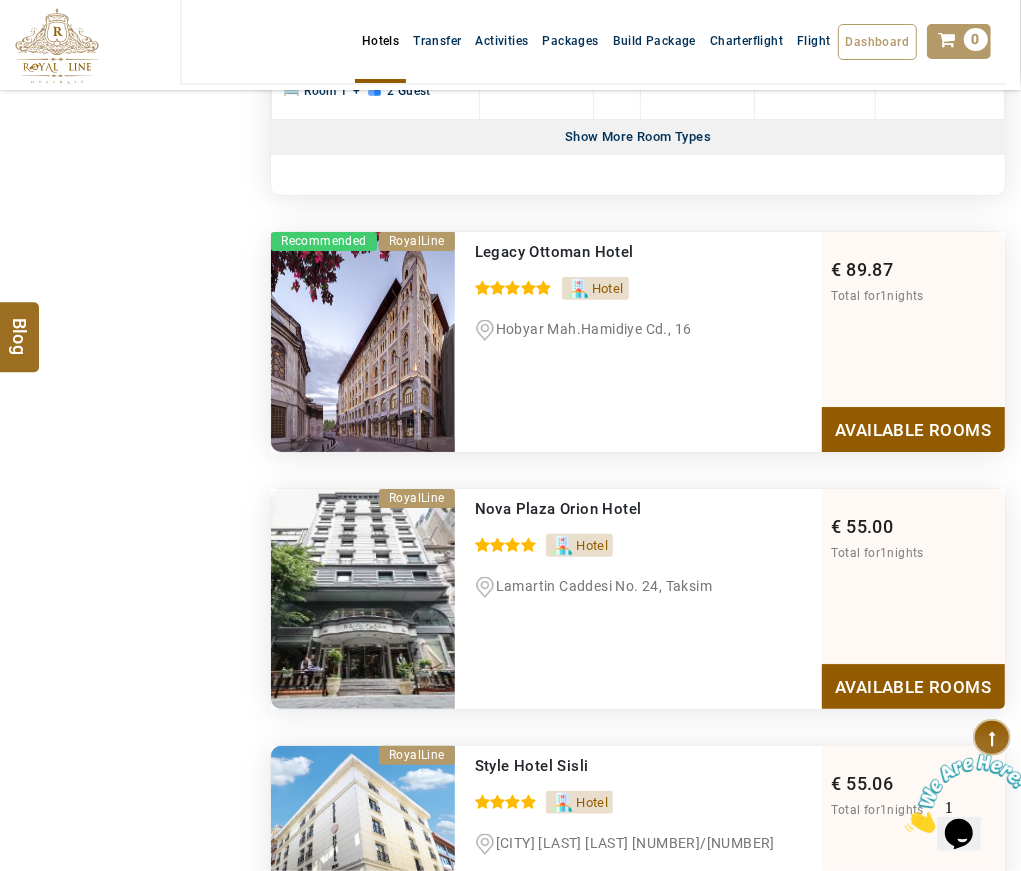 scroll, scrollTop: 4525, scrollLeft: 0, axis: vertical 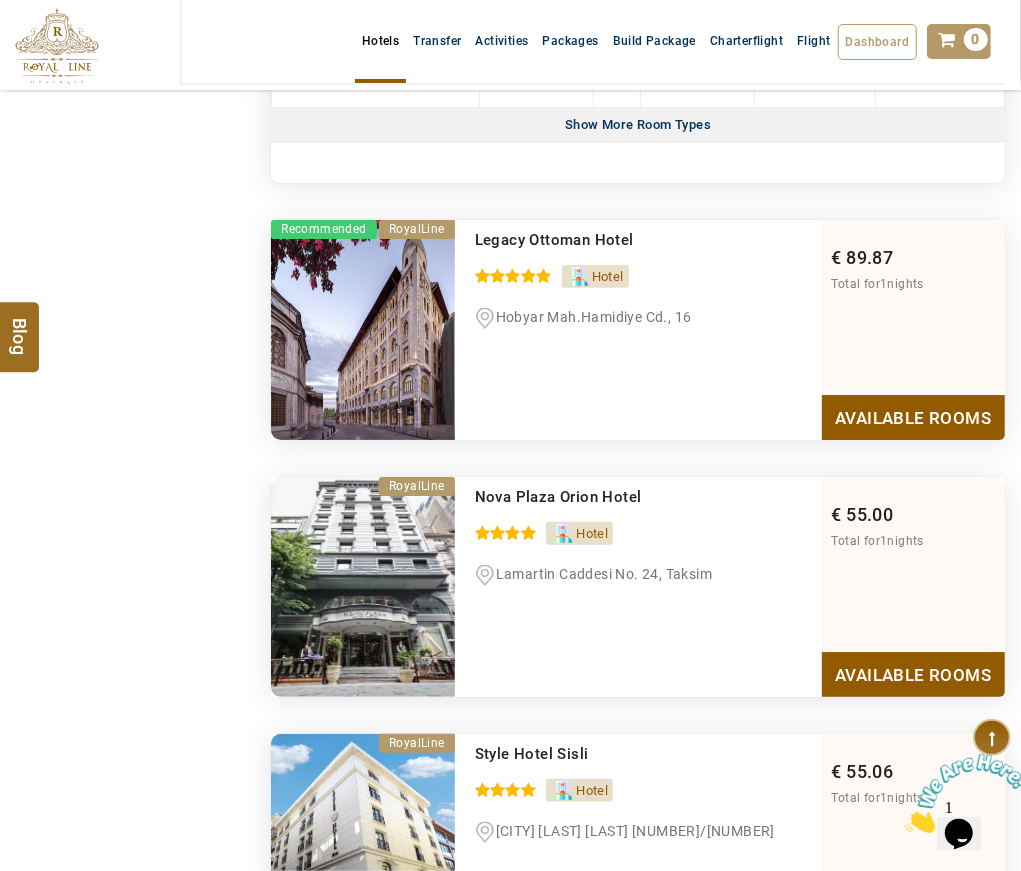 click on "Available Rooms" at bounding box center [913, 417] 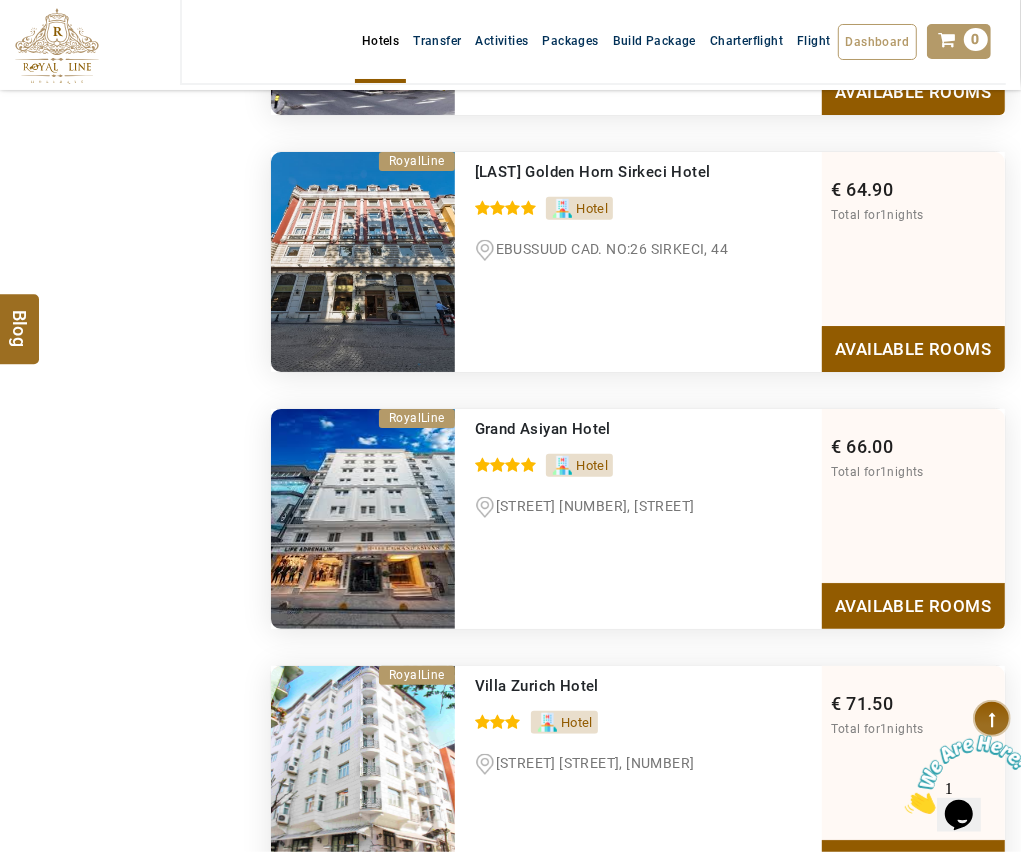 scroll, scrollTop: 4483, scrollLeft: 0, axis: vertical 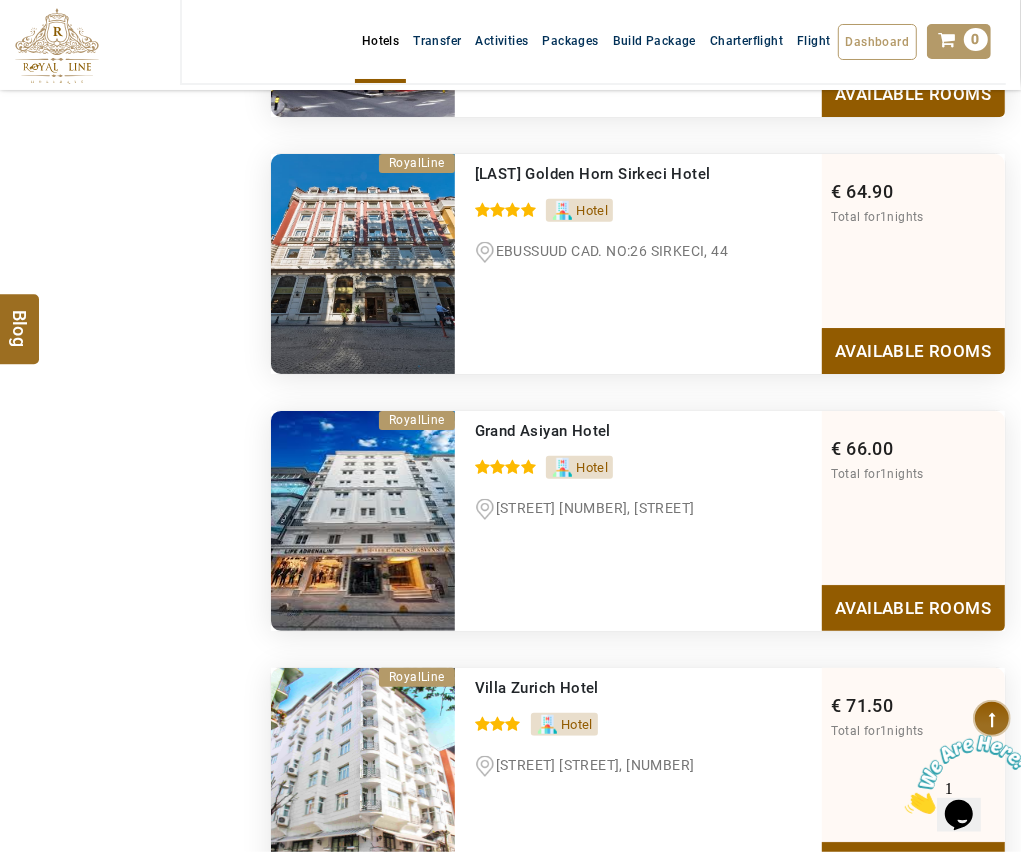 click on "Available Rooms" at bounding box center [913, 607] 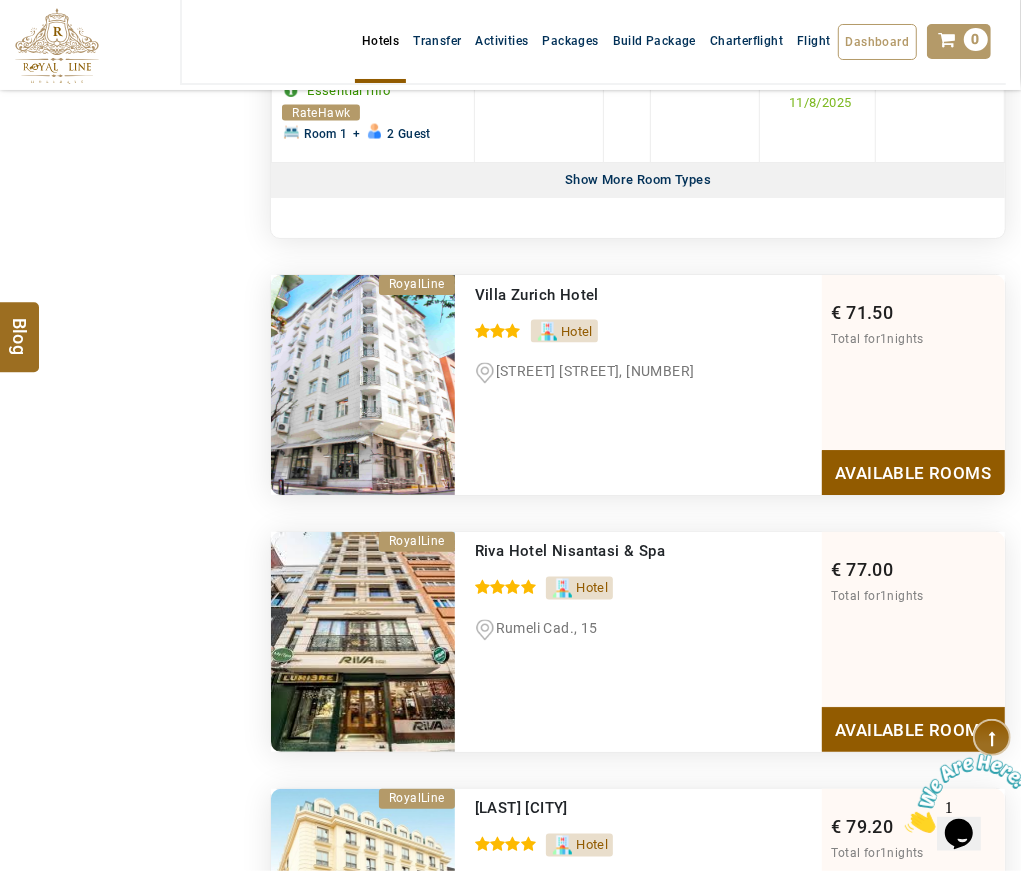 scroll, scrollTop: 5835, scrollLeft: 0, axis: vertical 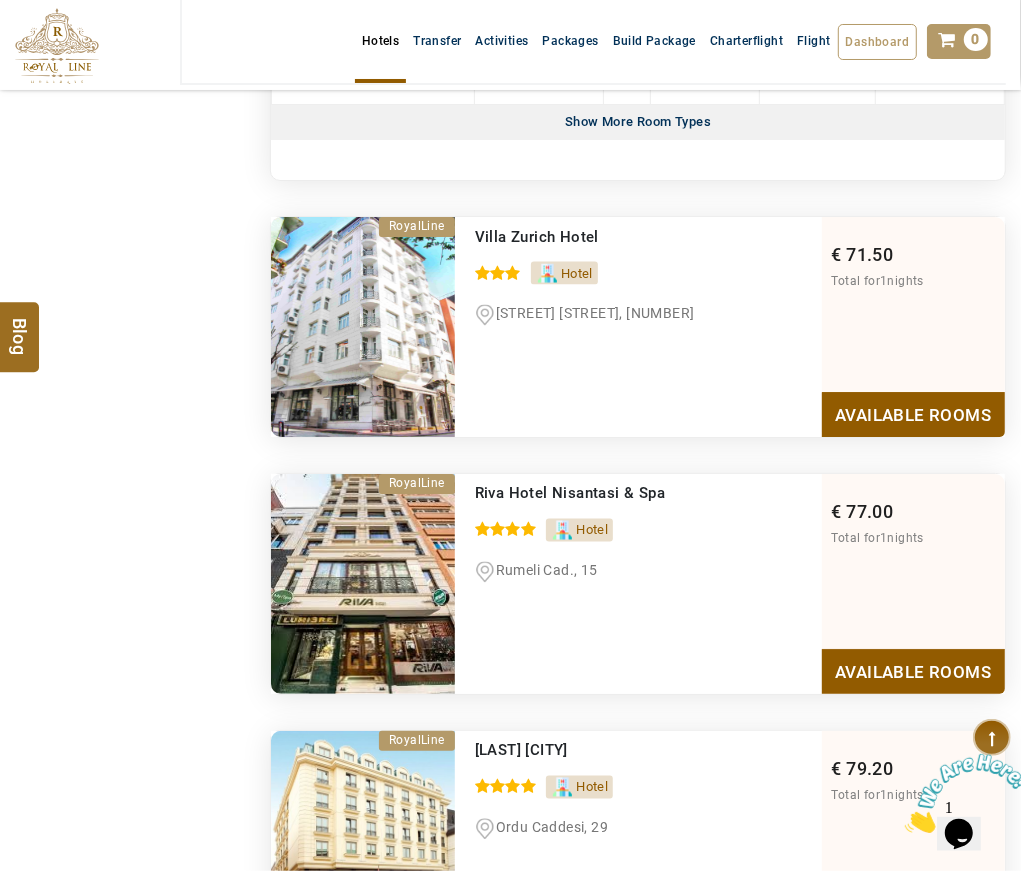 click on "Available Rooms" at bounding box center (913, 414) 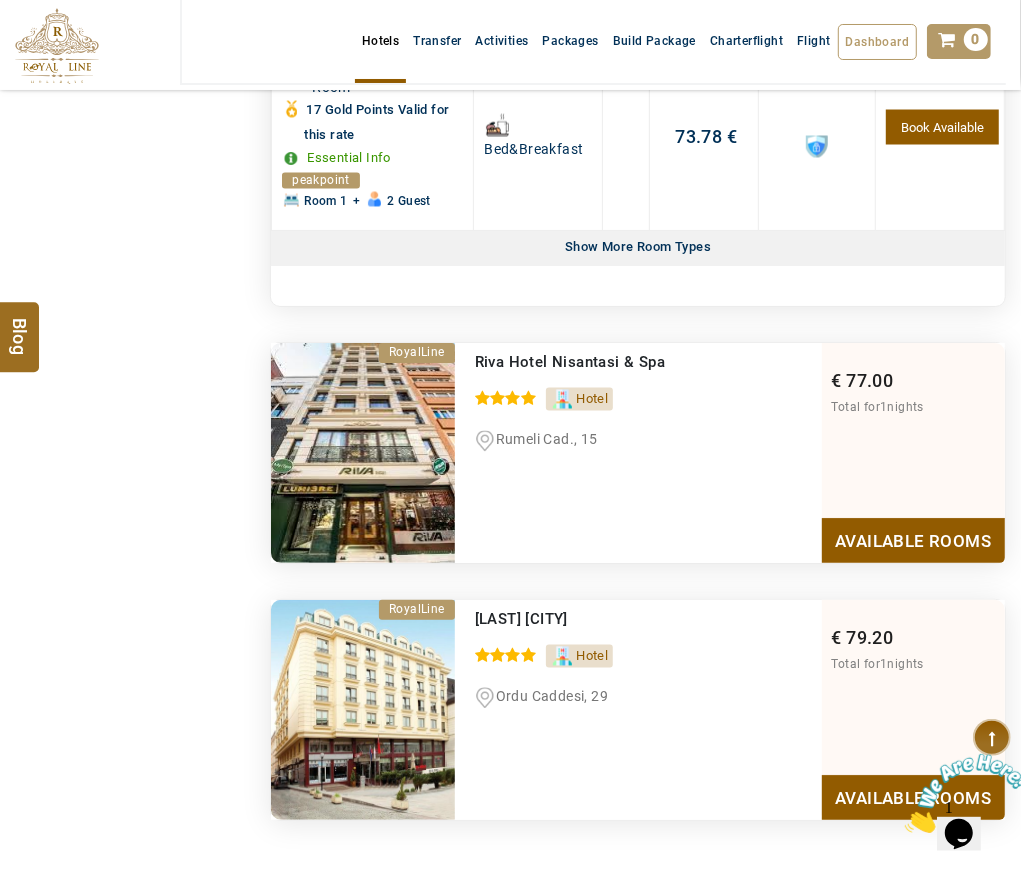 scroll, scrollTop: 5967, scrollLeft: 0, axis: vertical 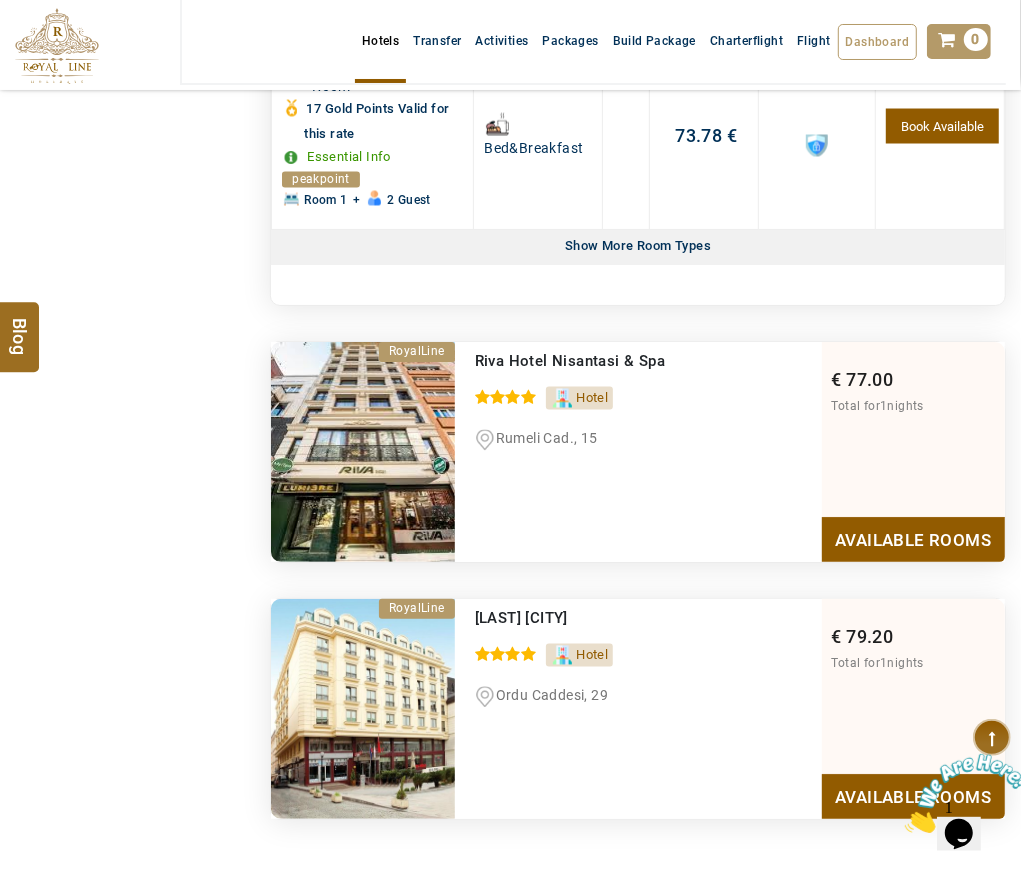 click on "Available Rooms" at bounding box center [913, 539] 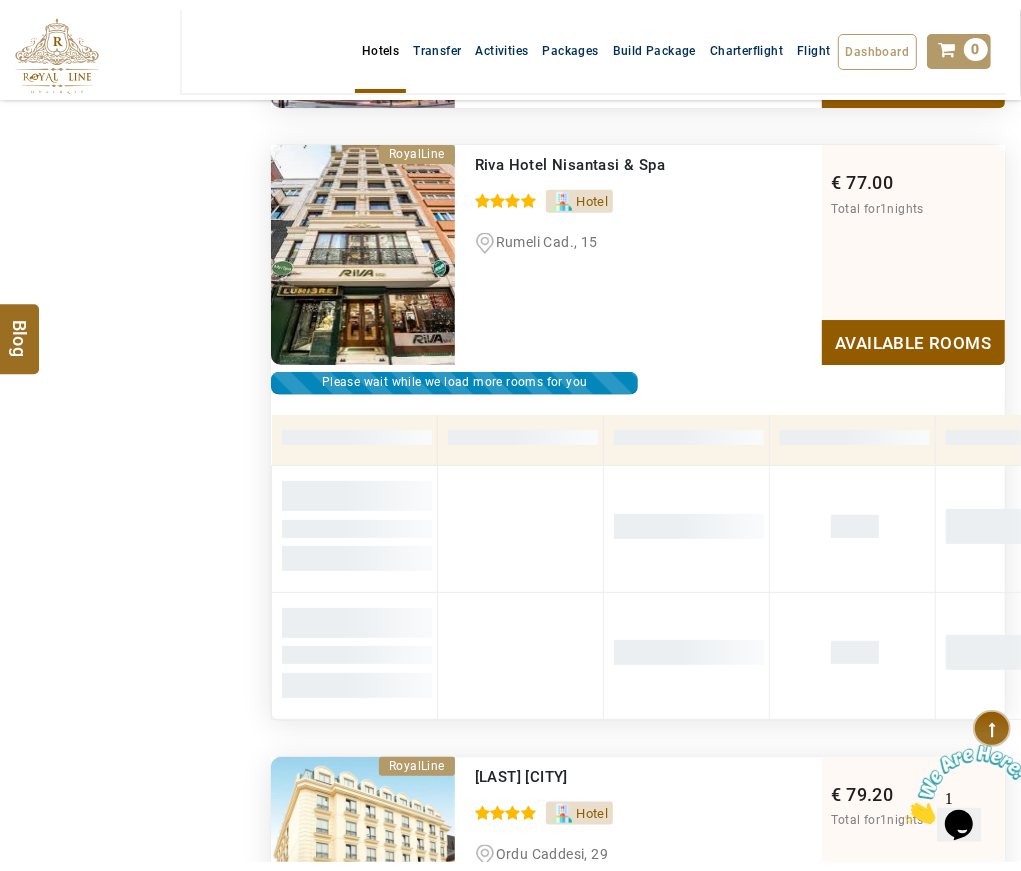 scroll, scrollTop: 4902, scrollLeft: 0, axis: vertical 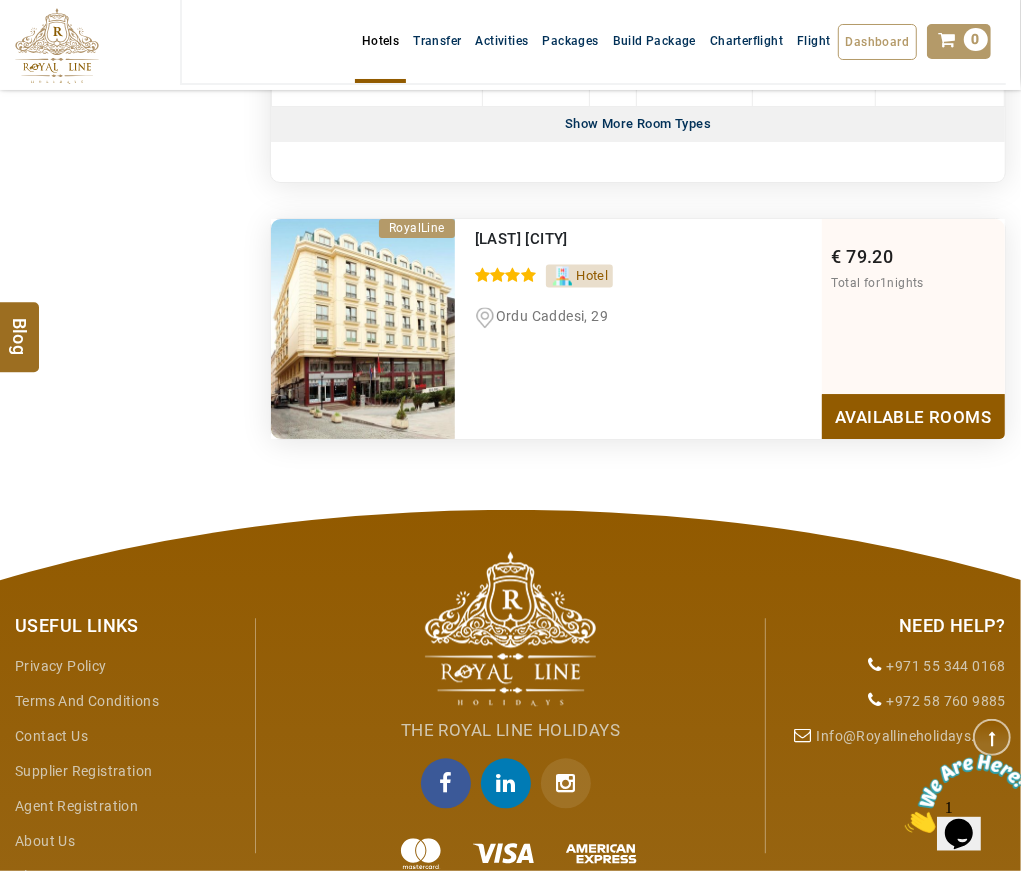 click on "Available Rooms" at bounding box center (913, 416) 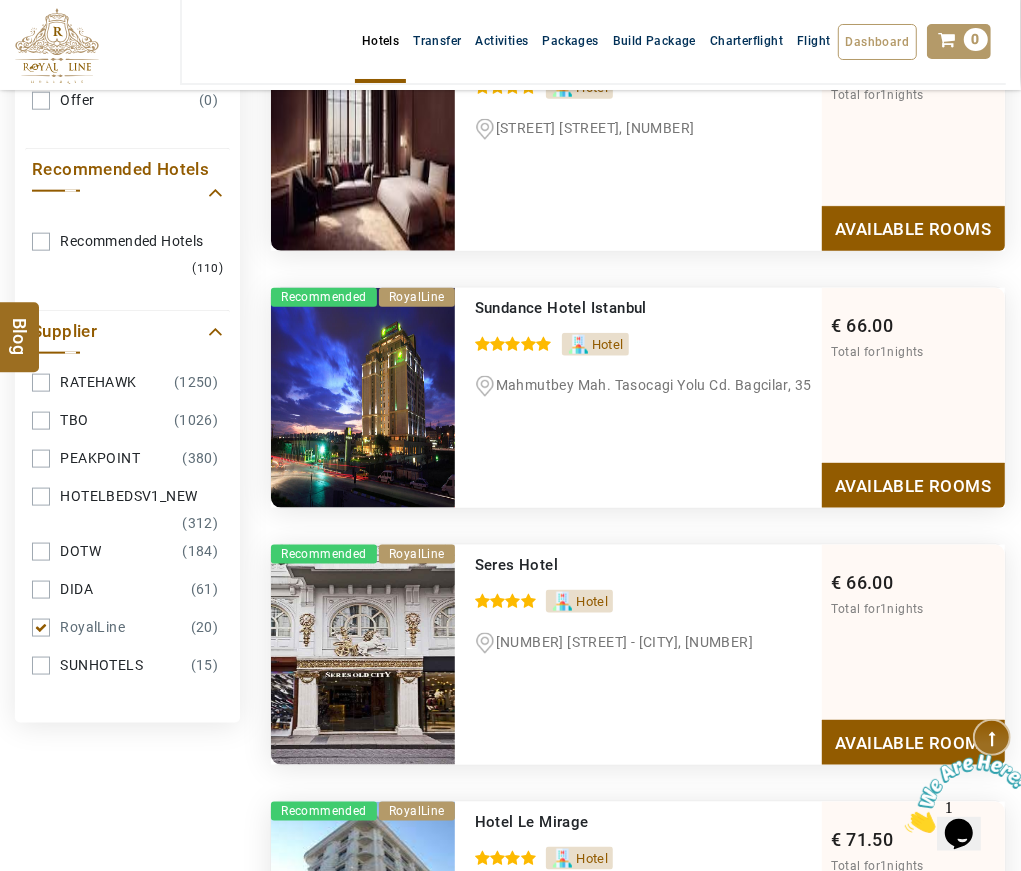 scroll, scrollTop: 1165, scrollLeft: 0, axis: vertical 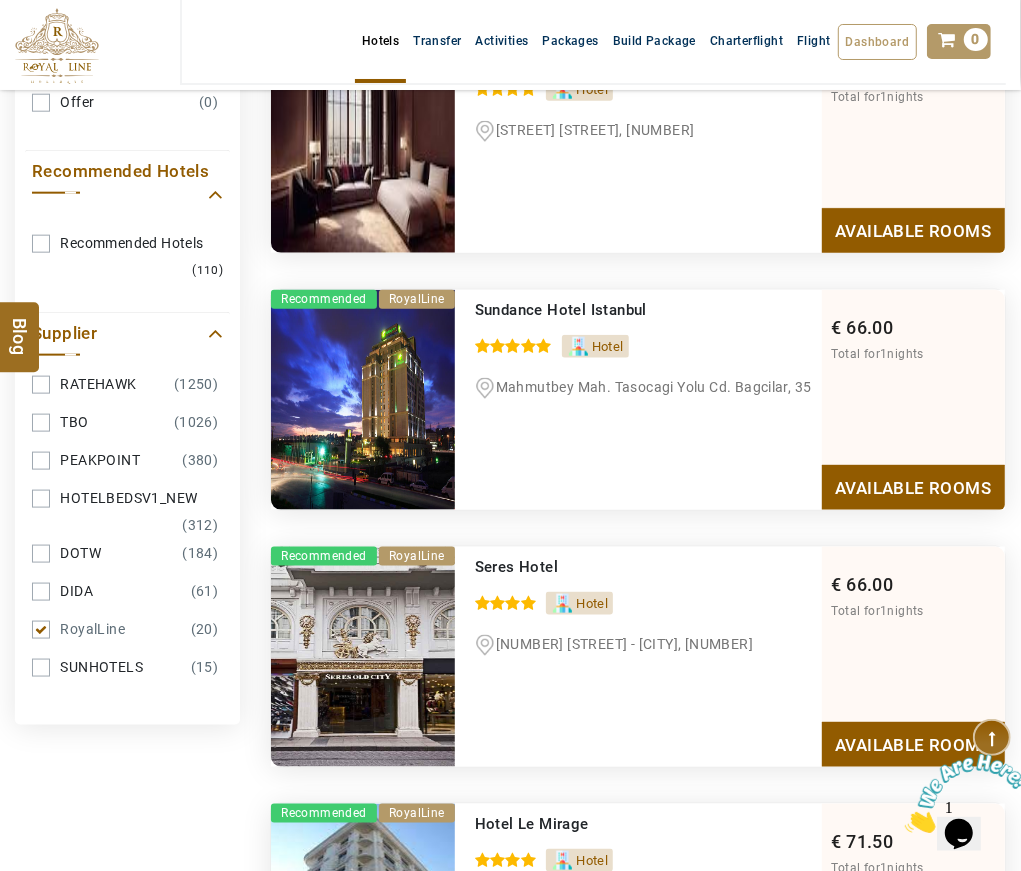 click on "RoyalLine (20)" at bounding box center (127, 629) 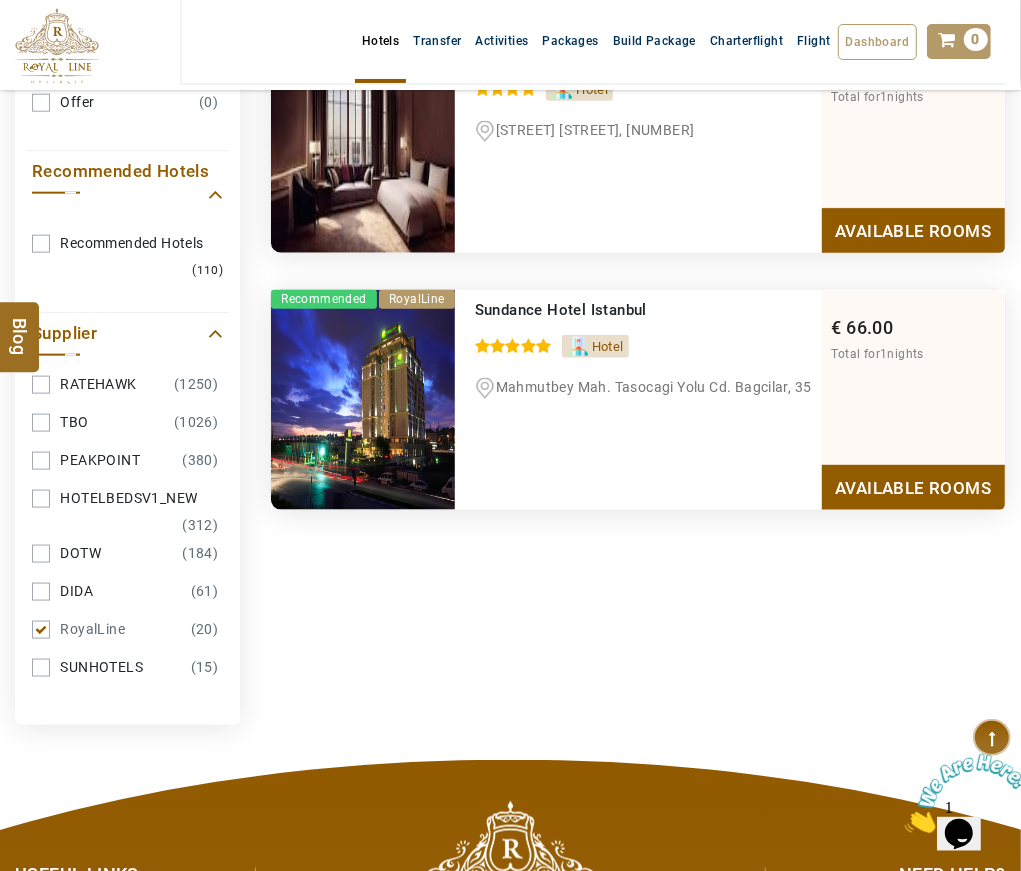 click on "RoyalLine (20)" at bounding box center (127, 629) 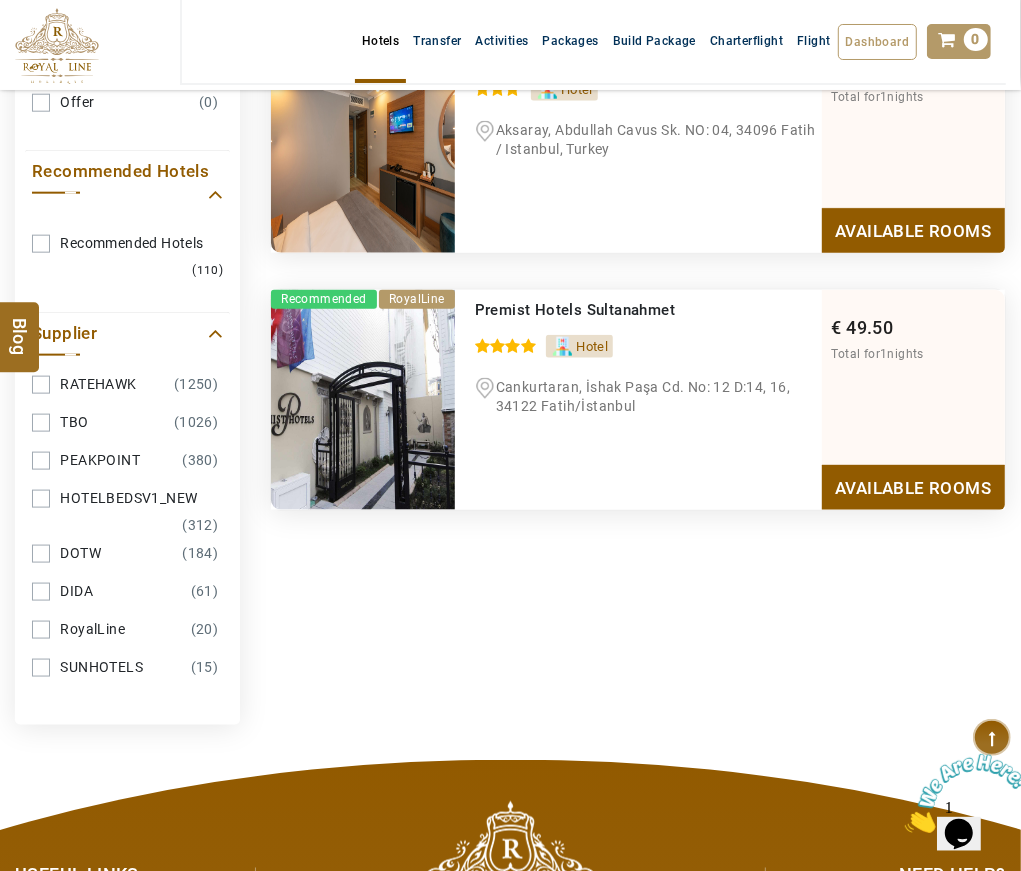 click on "[LAST] ([NUMBER])" at bounding box center [127, 591] 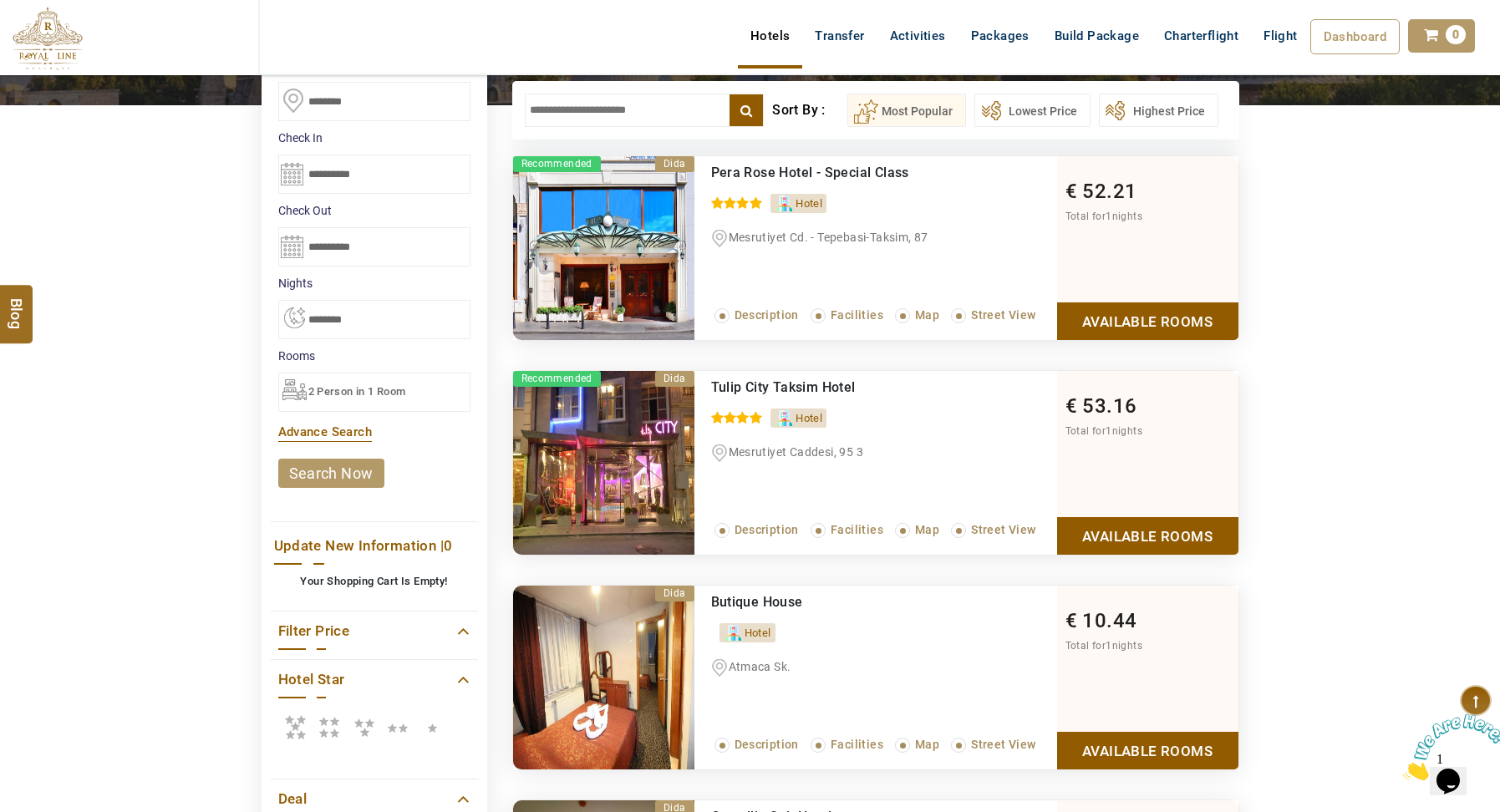 scroll, scrollTop: 0, scrollLeft: 0, axis: both 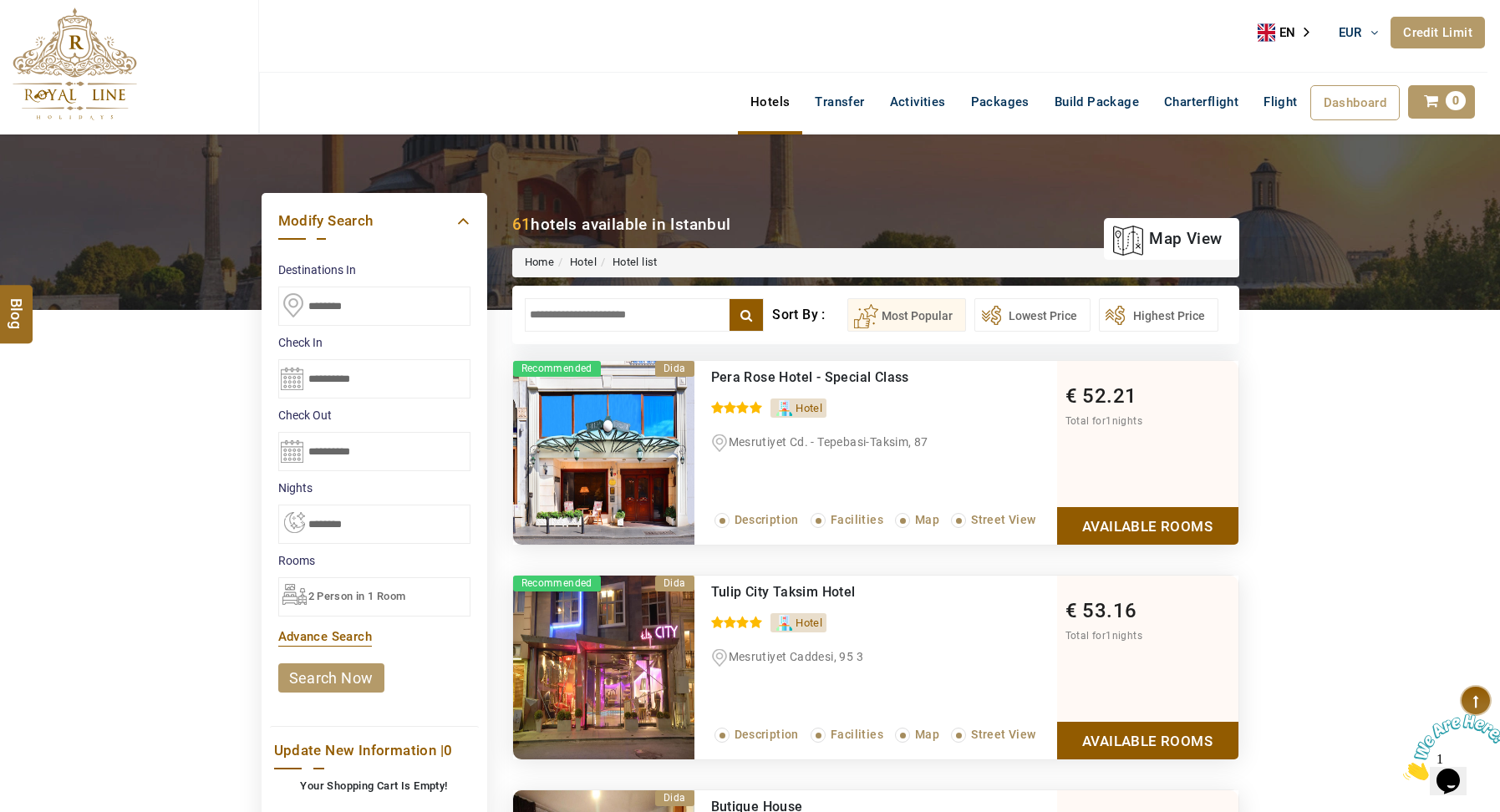 click on "Mesrutiyet Cd. - Tepebasi-Taksim, 87" at bounding box center (828, 442) 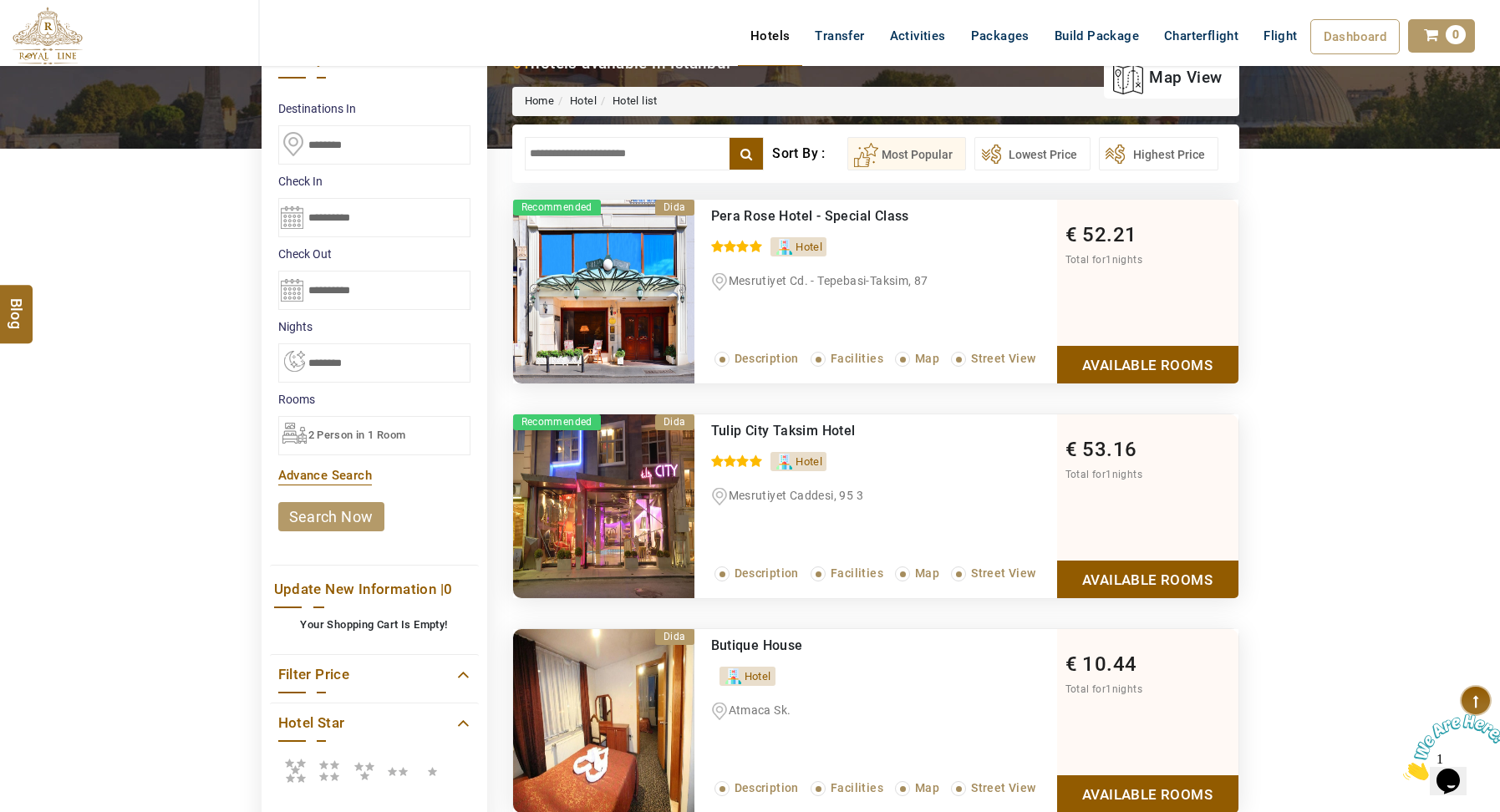scroll, scrollTop: 0, scrollLeft: 0, axis: both 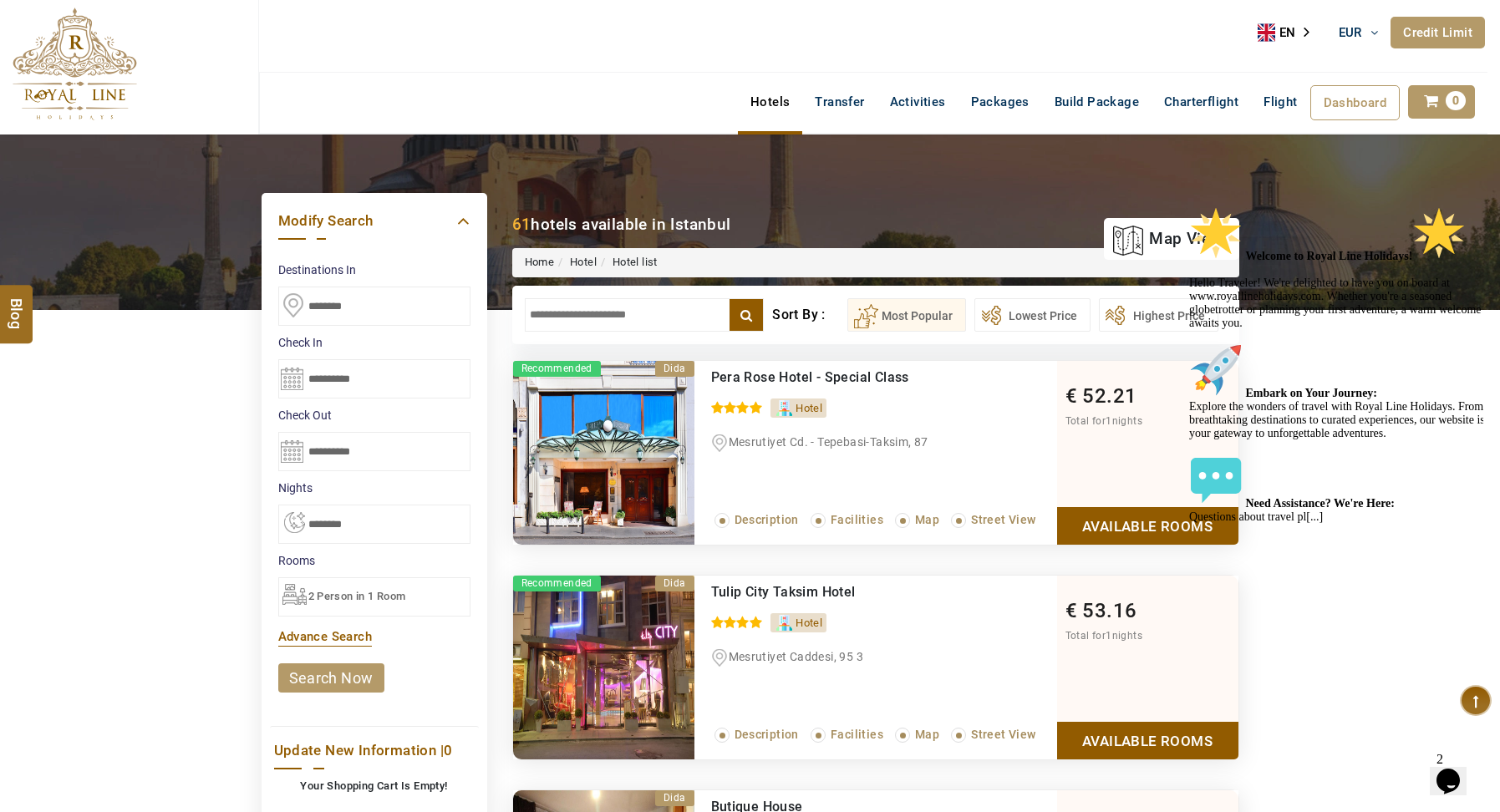 click at bounding box center [1189, 206] 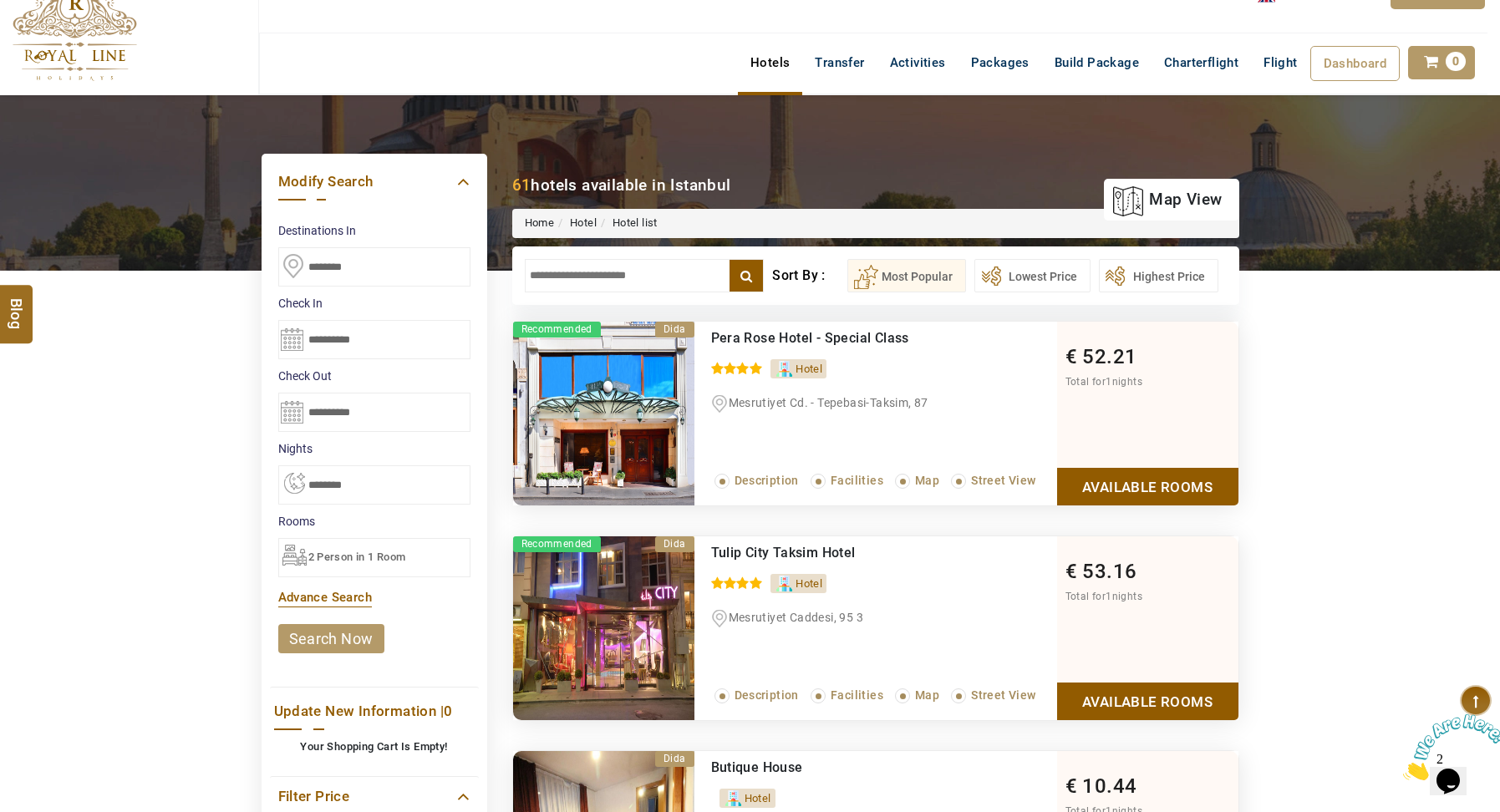 scroll, scrollTop: 53, scrollLeft: 0, axis: vertical 